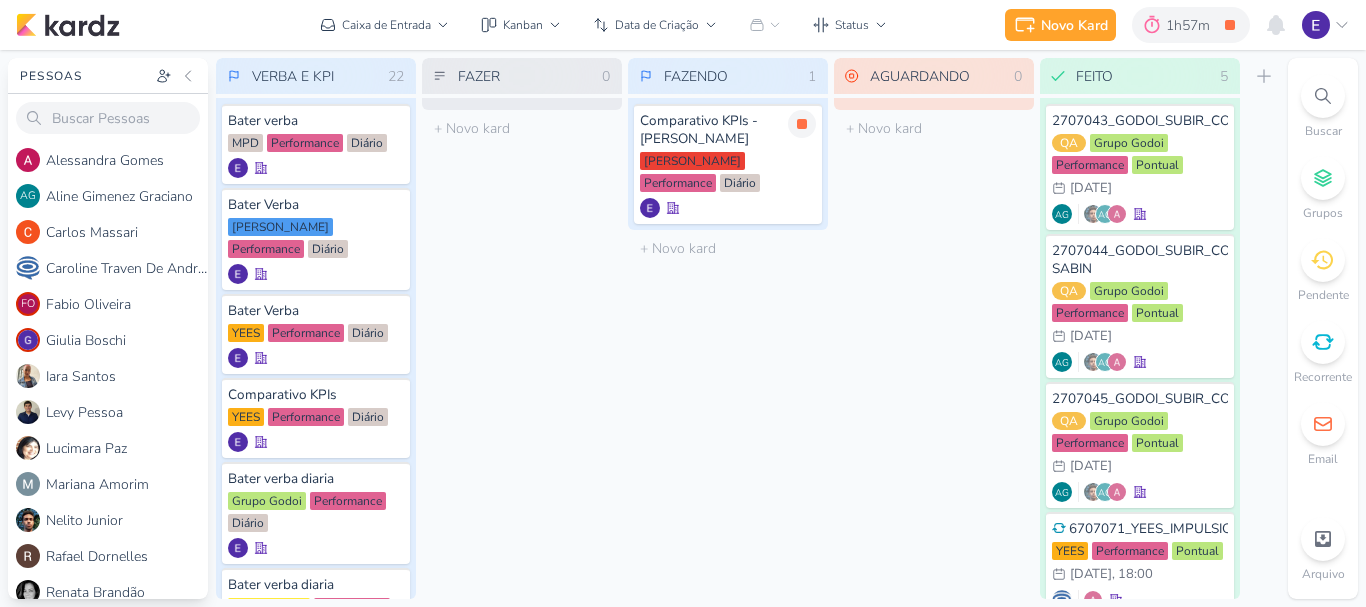 scroll, scrollTop: 0, scrollLeft: 0, axis: both 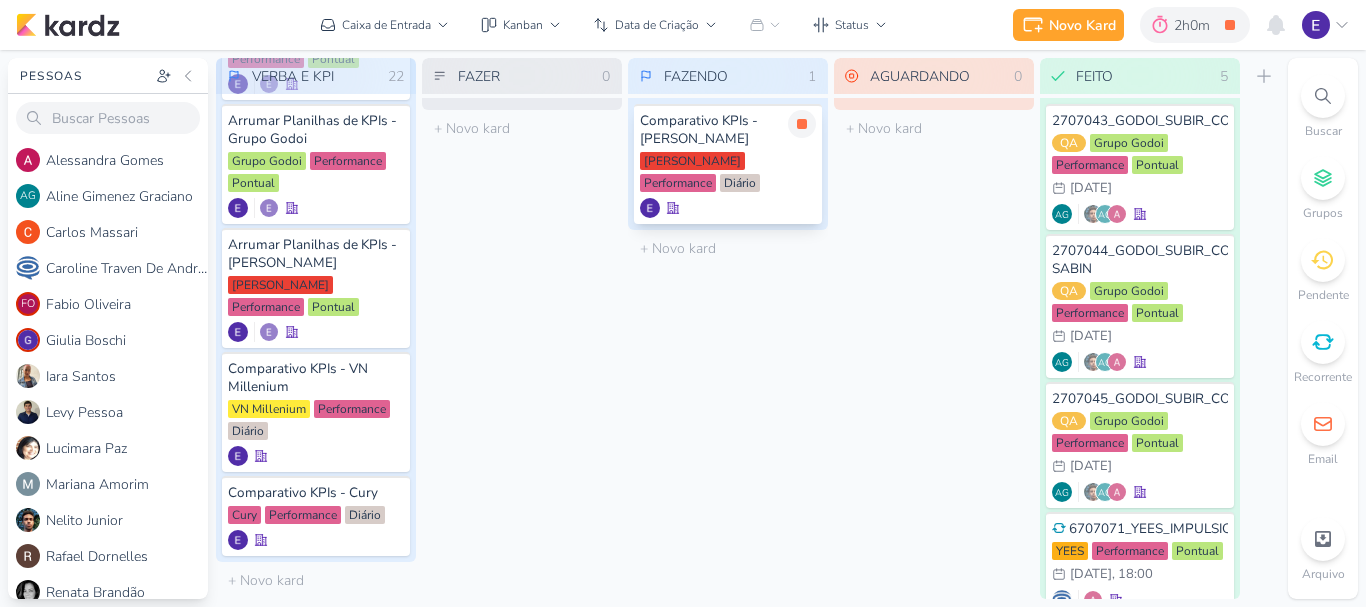 click 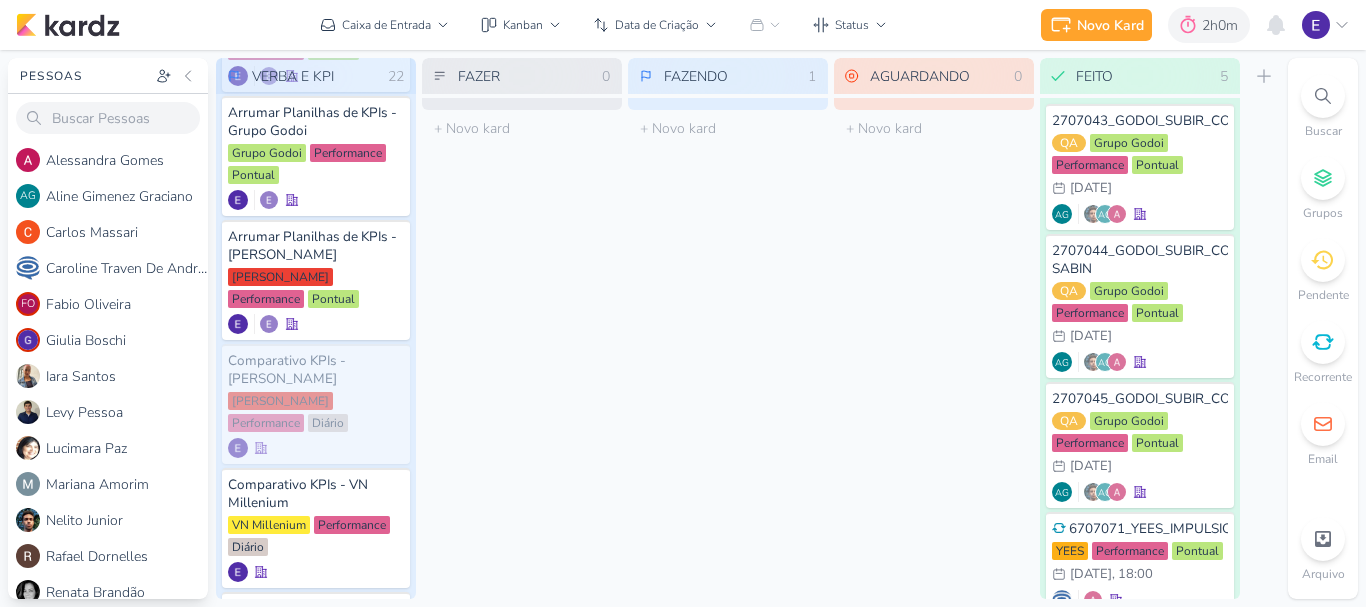 scroll, scrollTop: 1928, scrollLeft: 0, axis: vertical 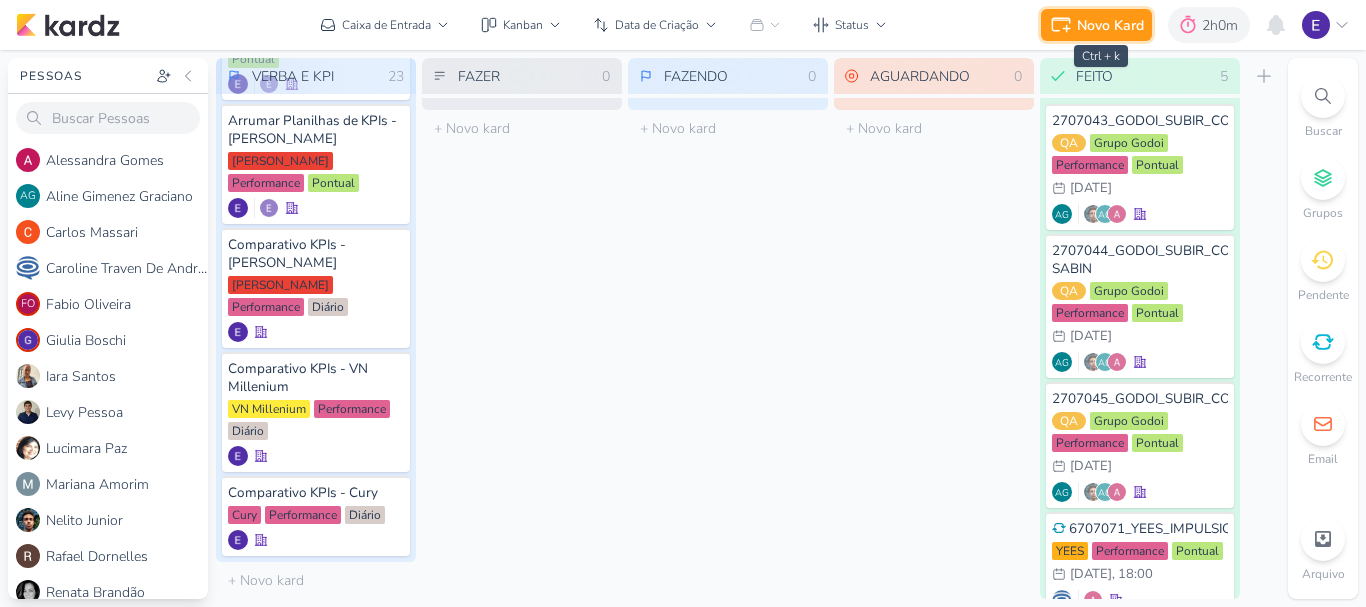 click on "Novo Kard" at bounding box center [1096, 25] 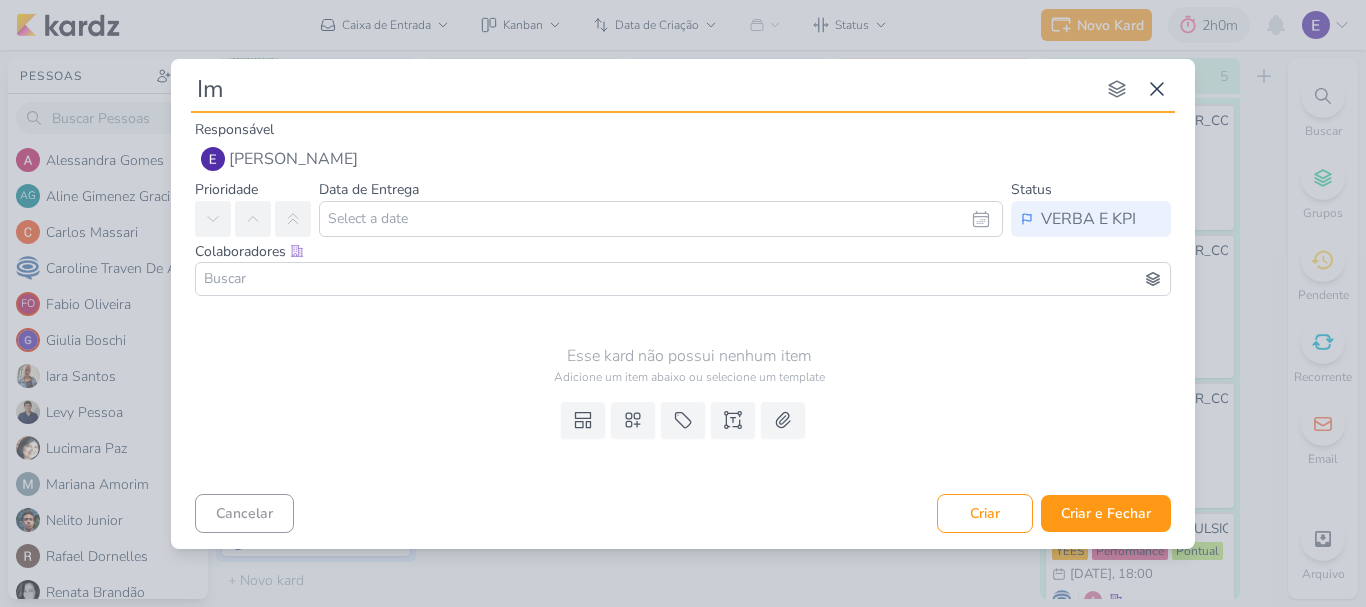type on "Imp" 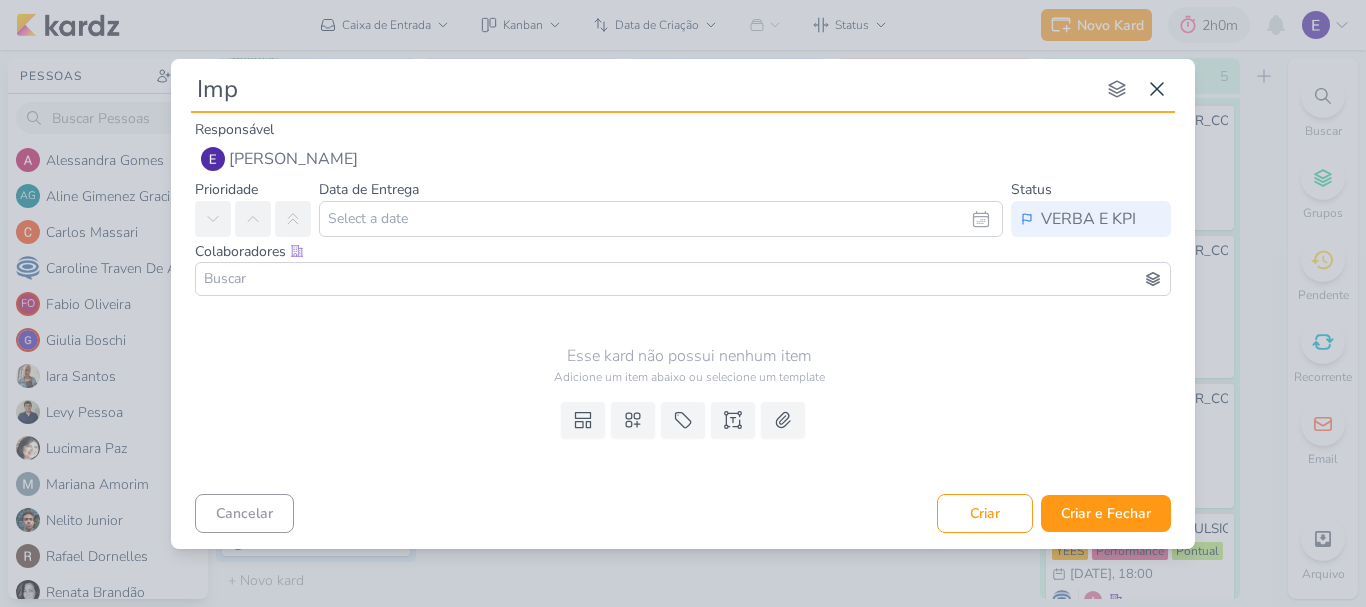 type 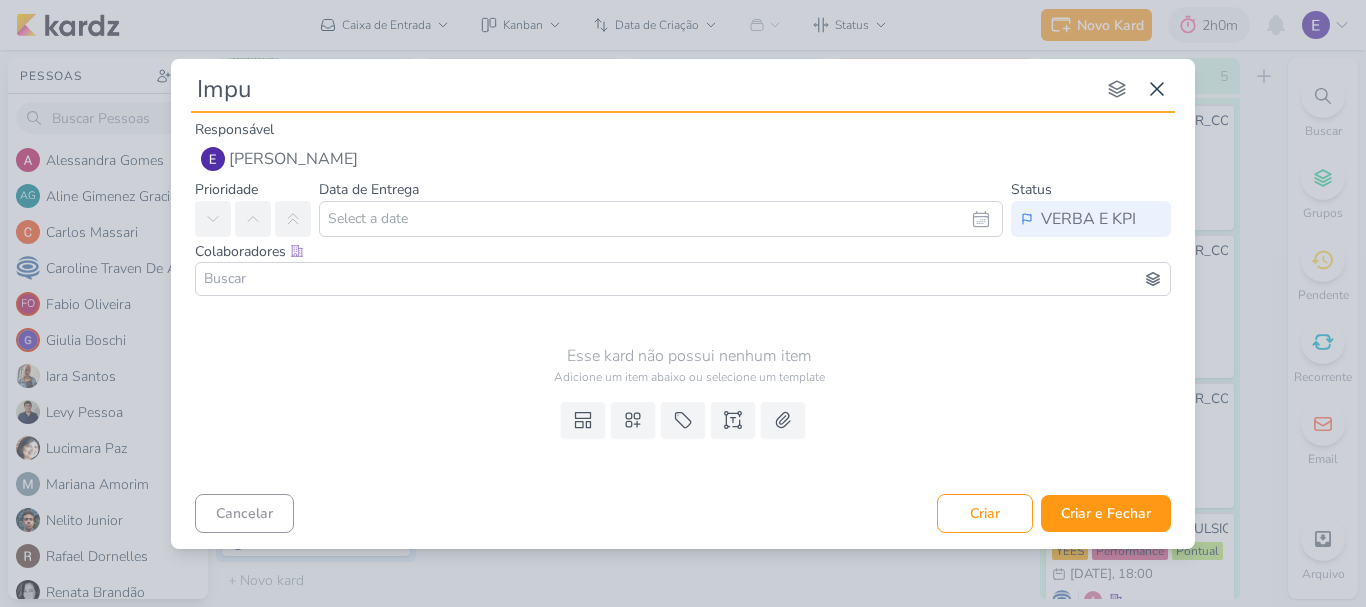 type 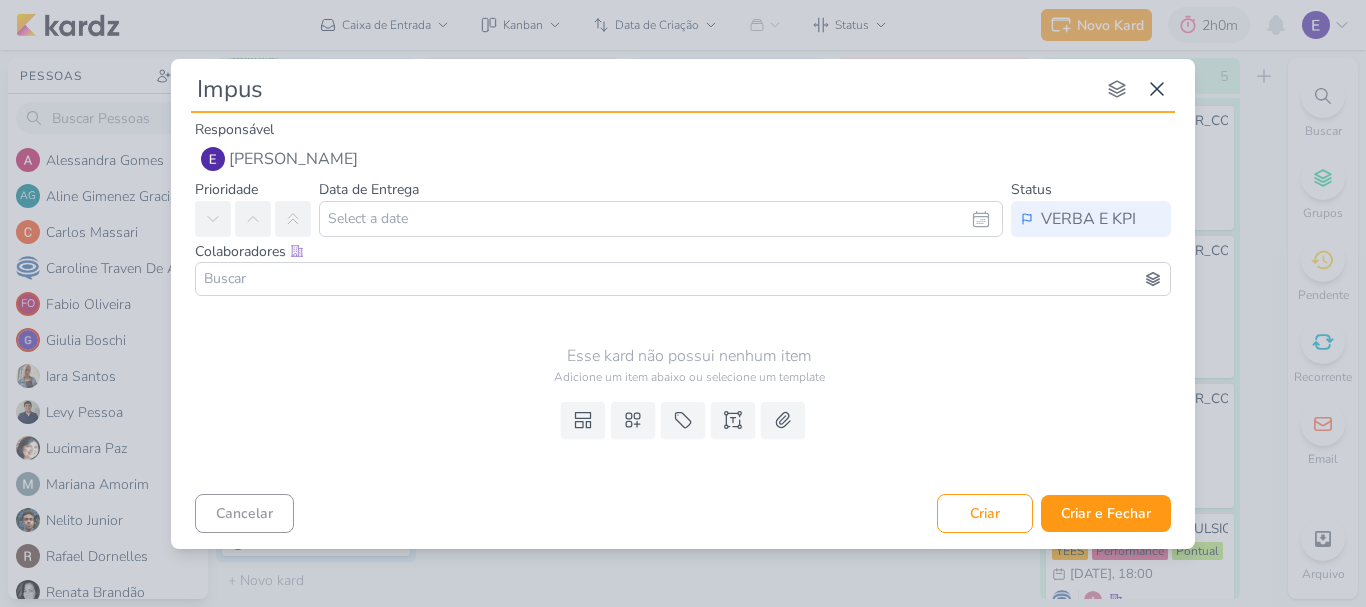 type on "Impusl" 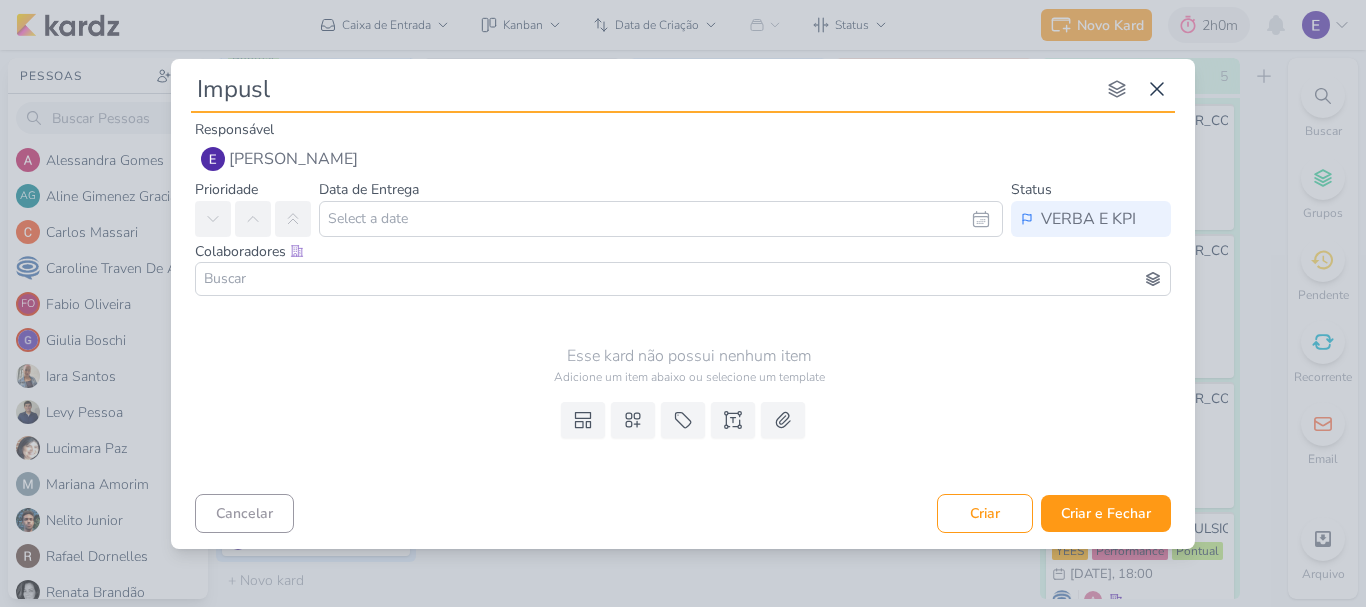 type 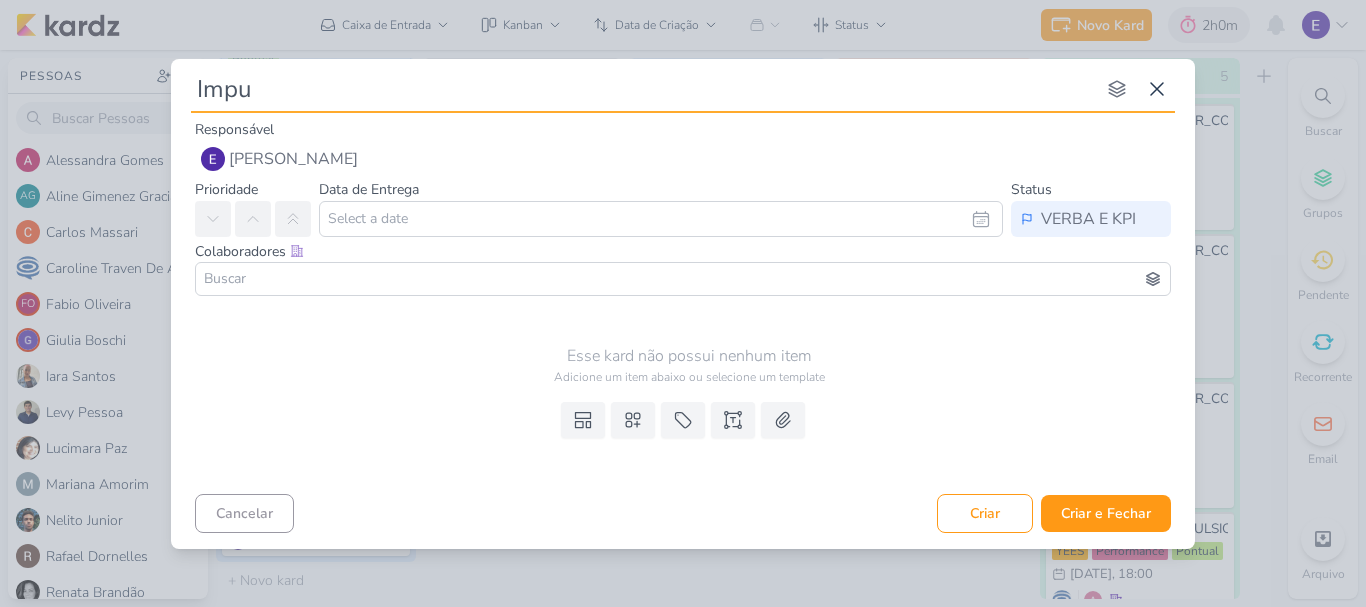 type on "Impul" 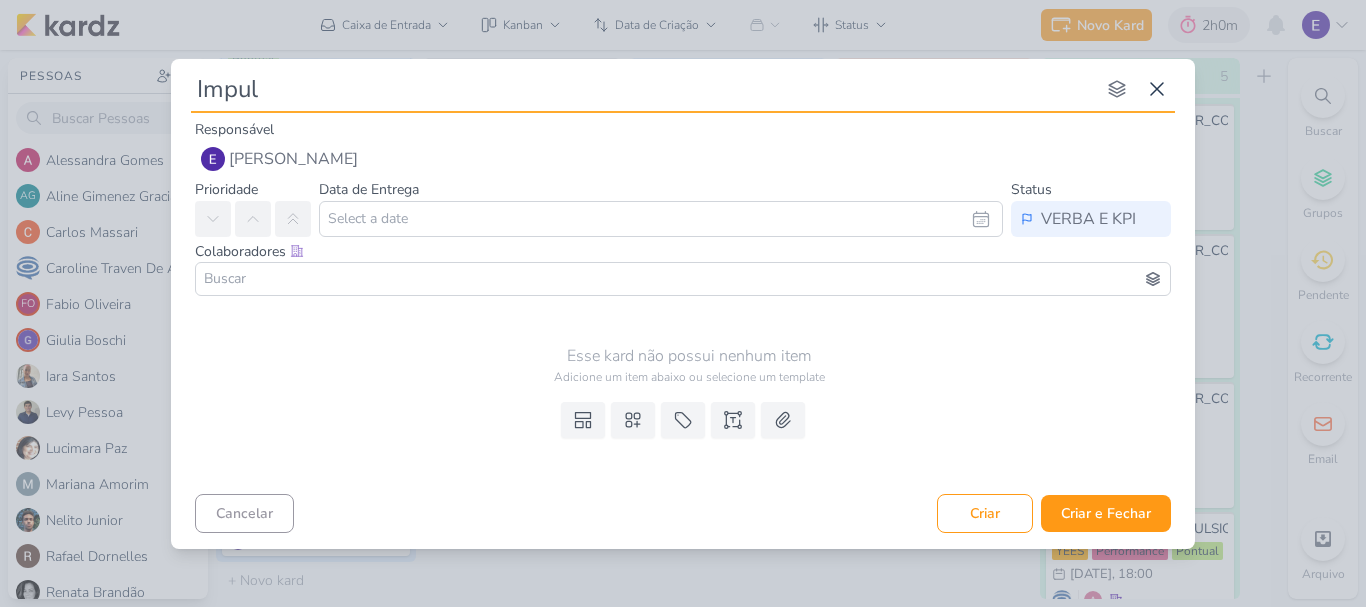 type 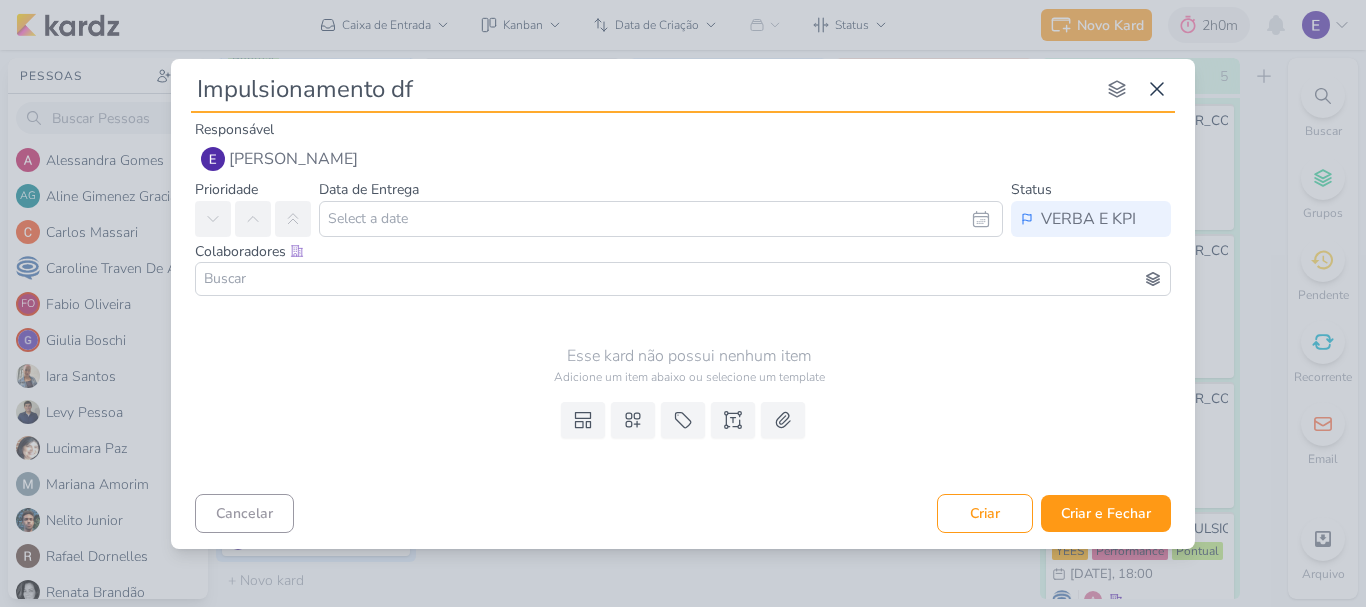 type on "Impulsionamento d" 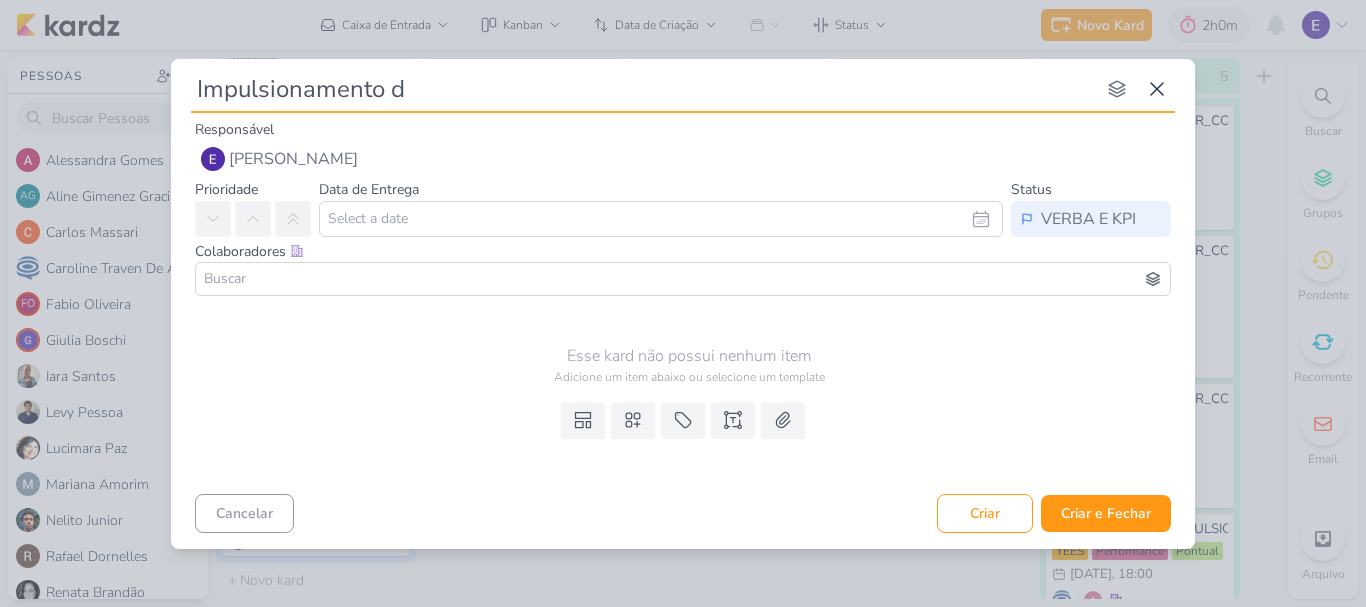type 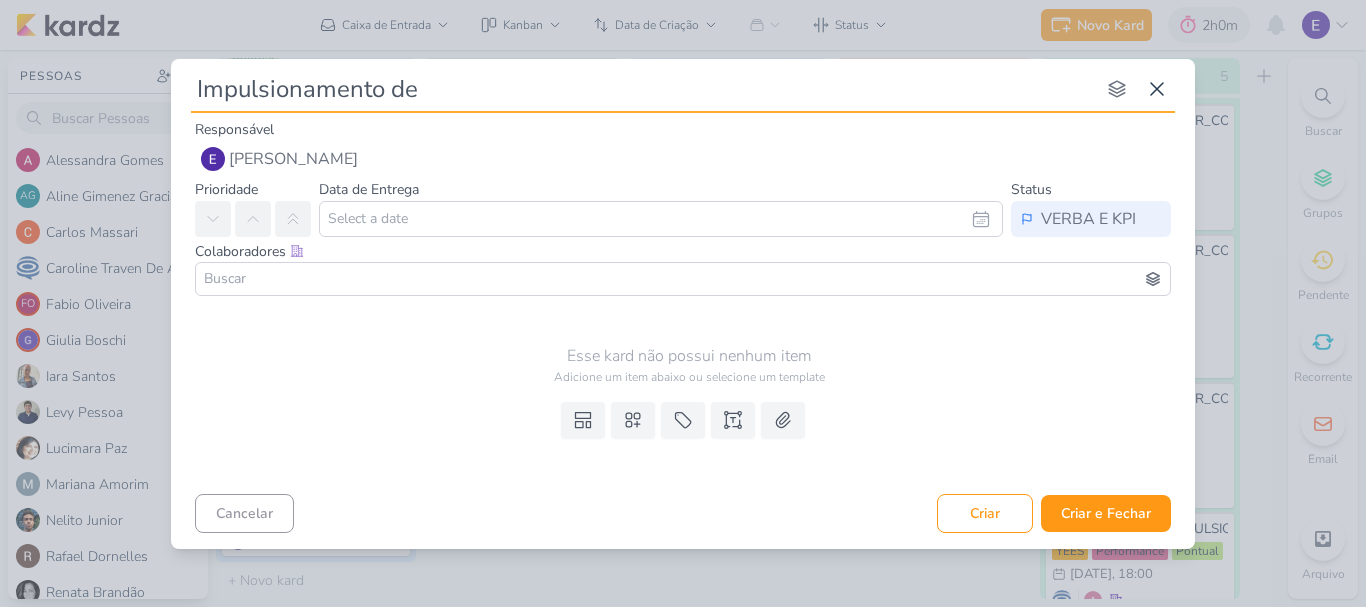 type on "Impulsionamento de" 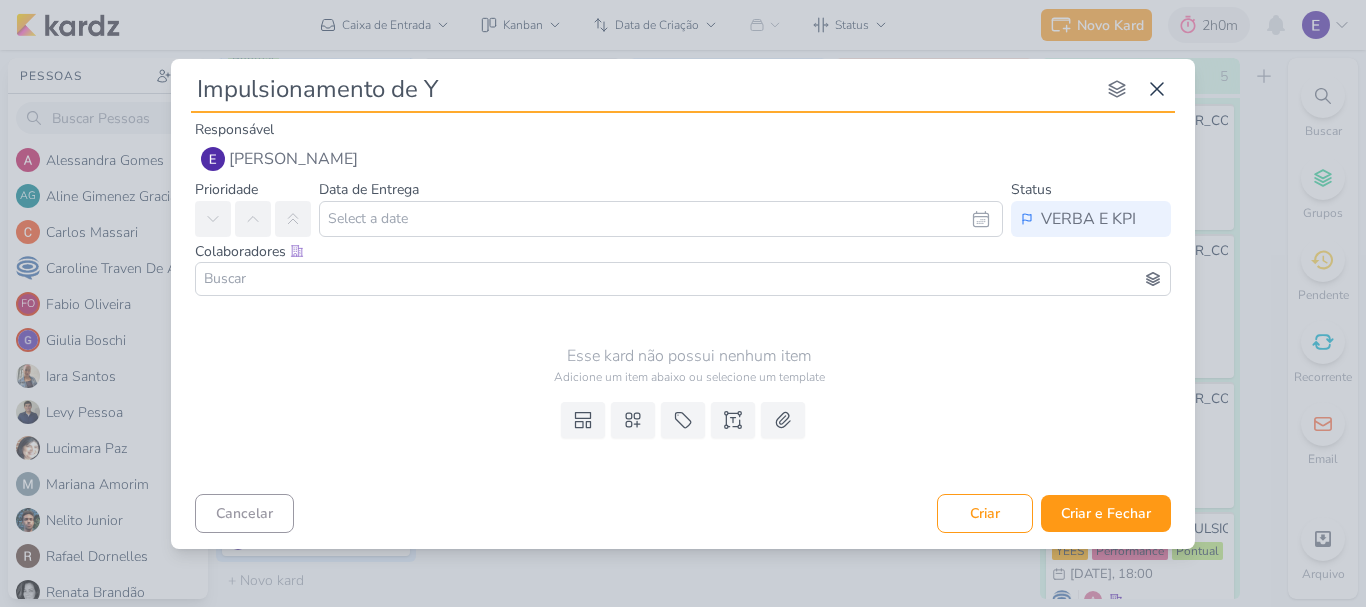 type 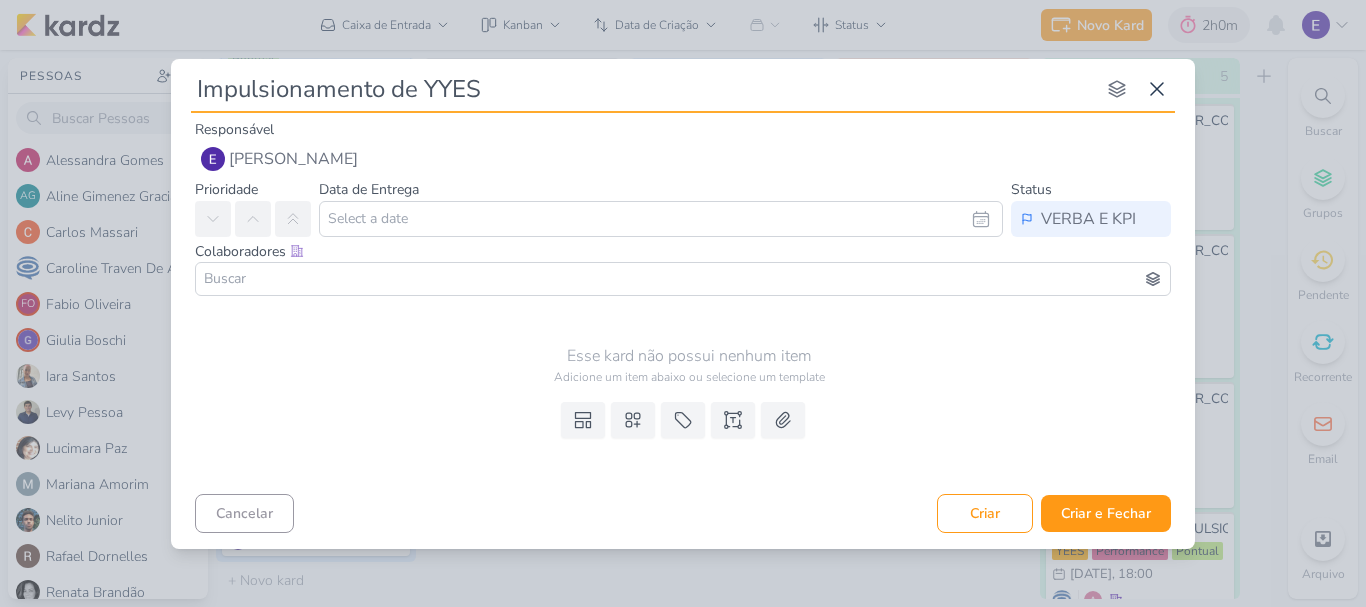 type on "Impulsionamento de YYE" 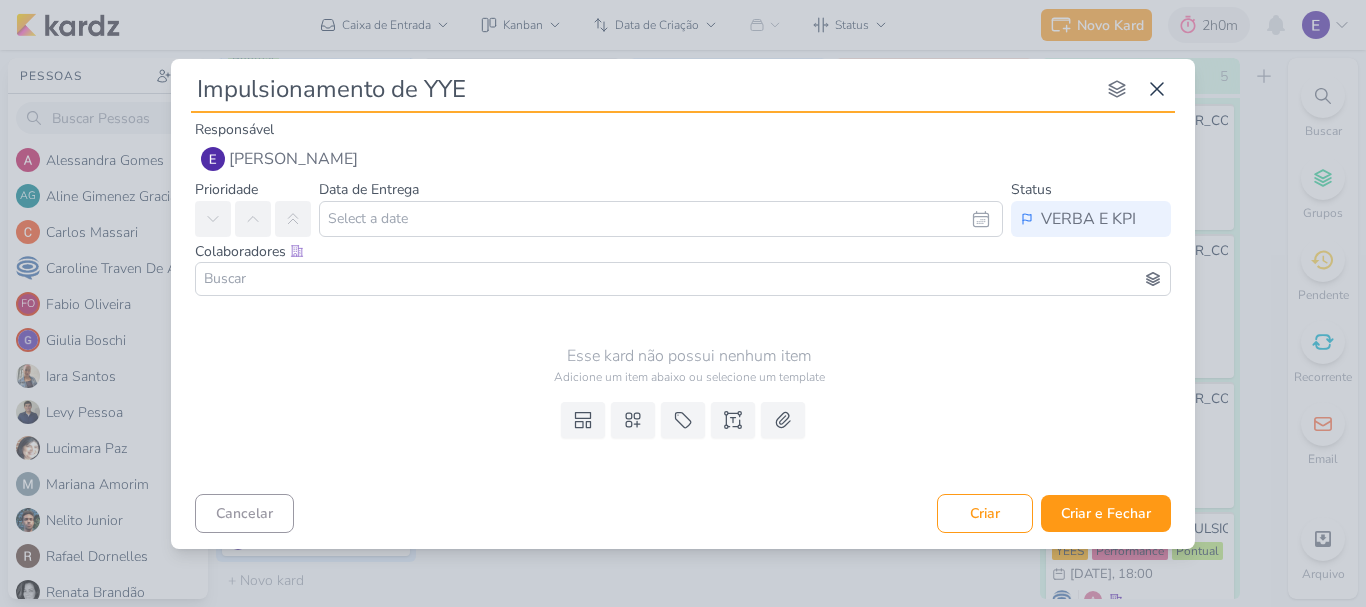 type 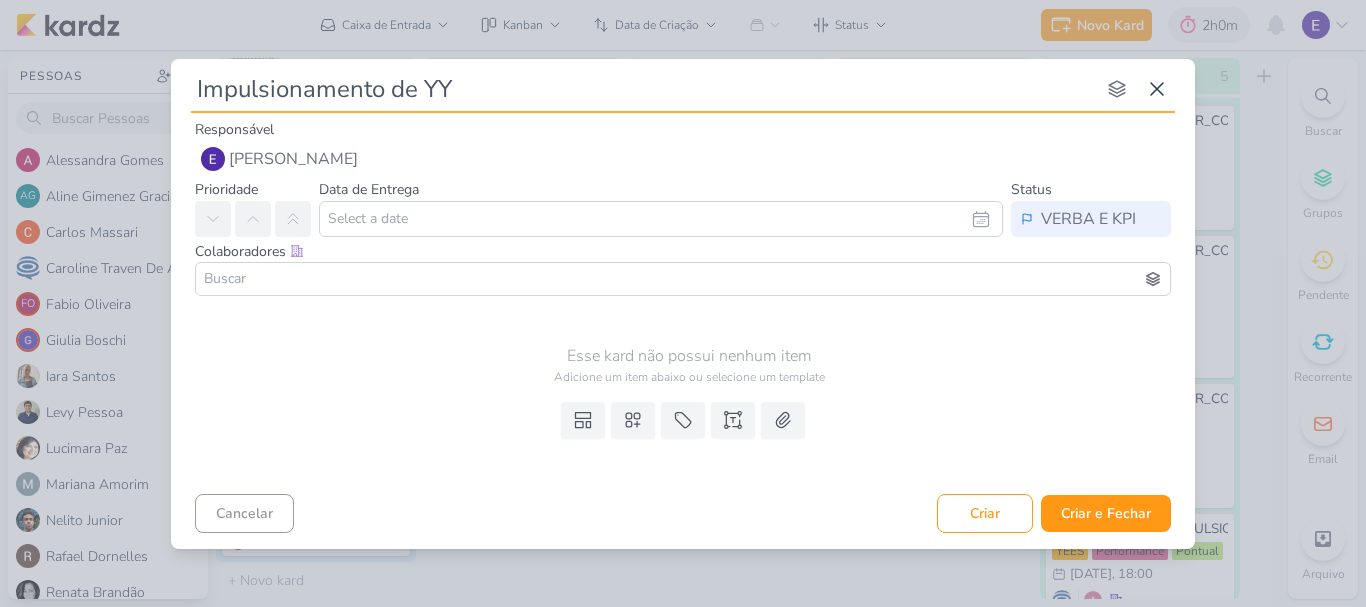type 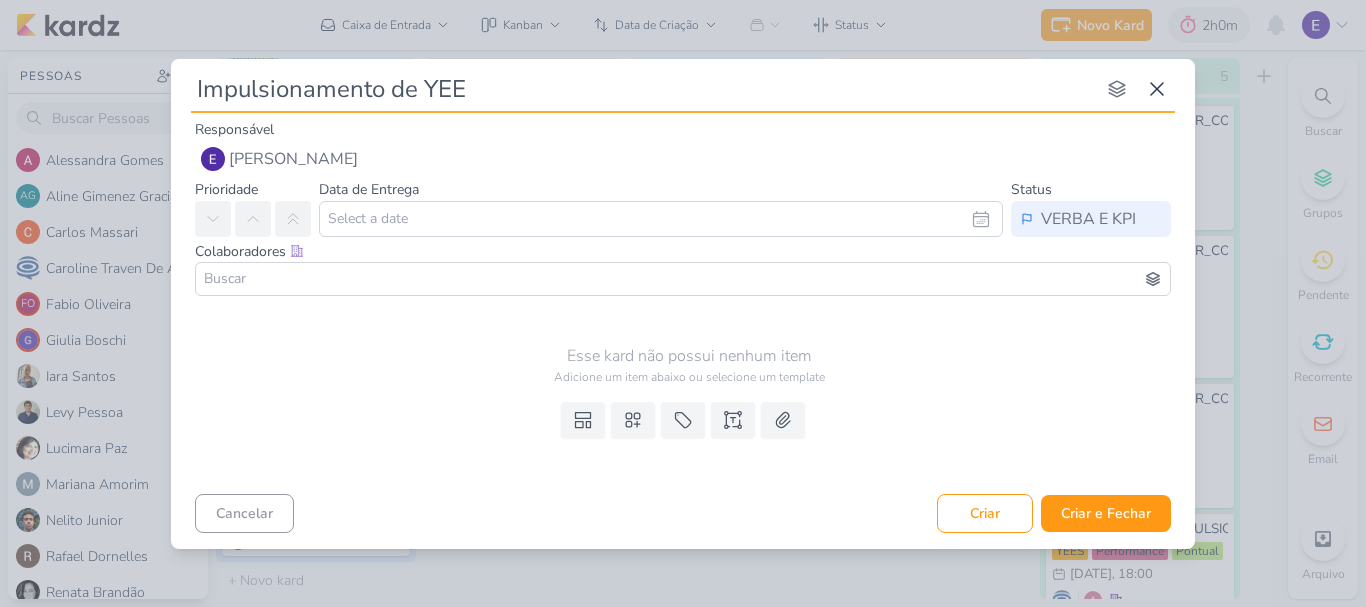 type on "Impulsionamento de YEES" 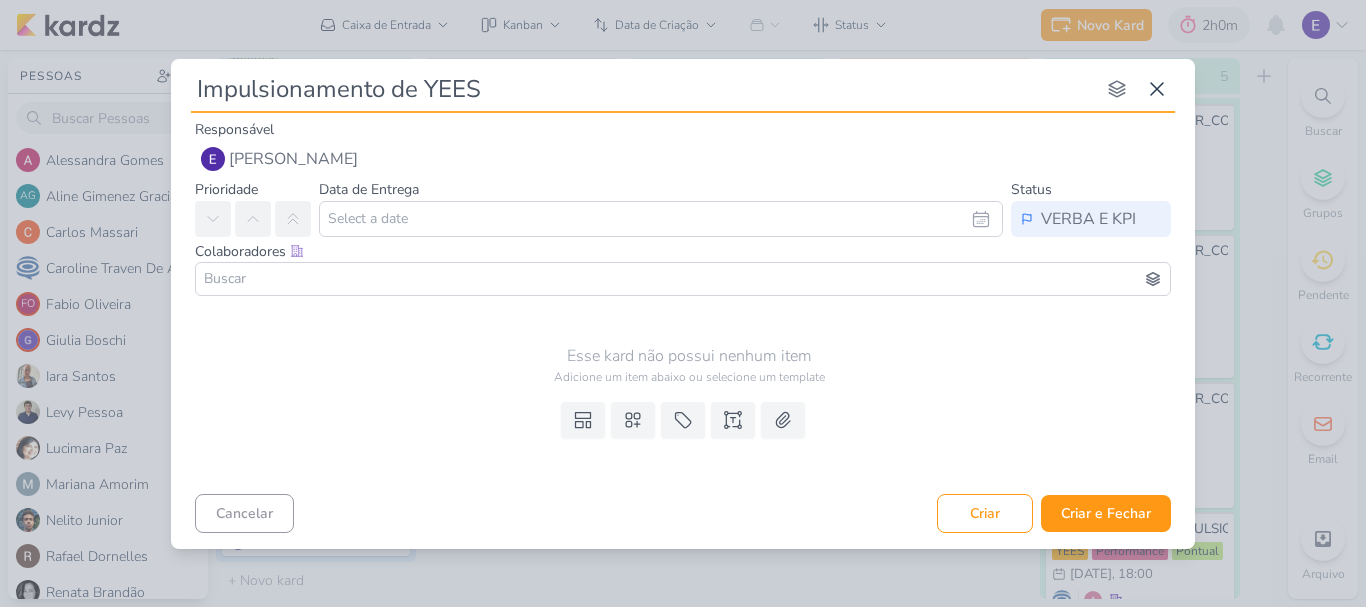 type 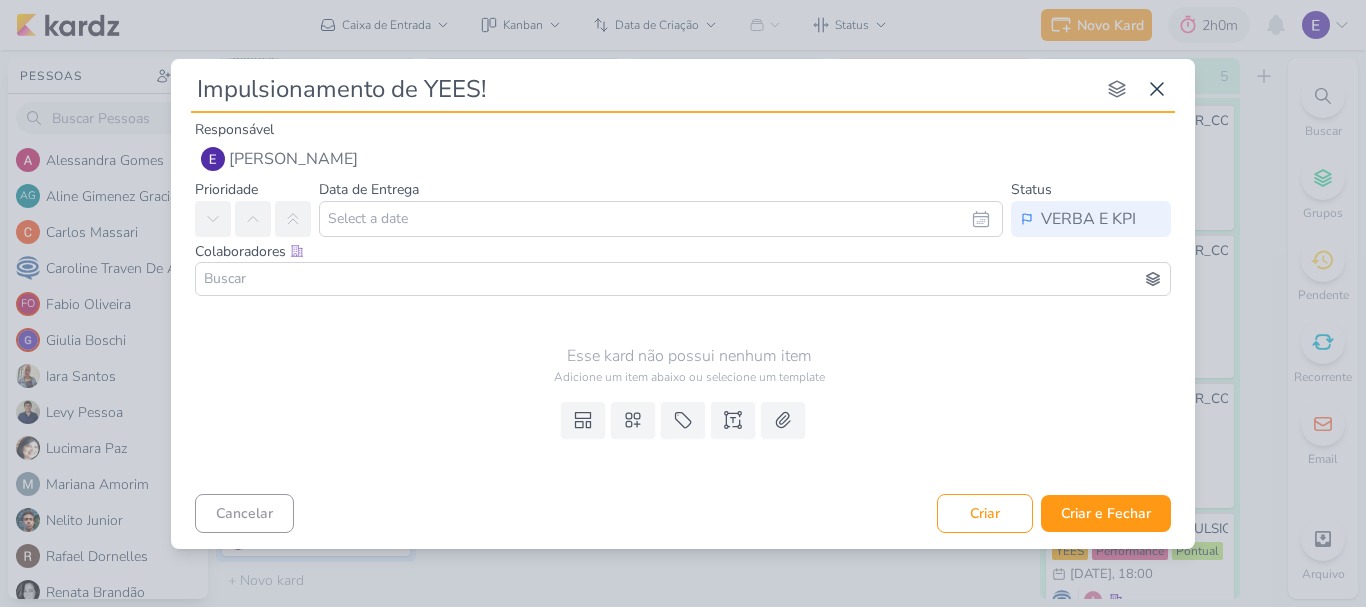 type 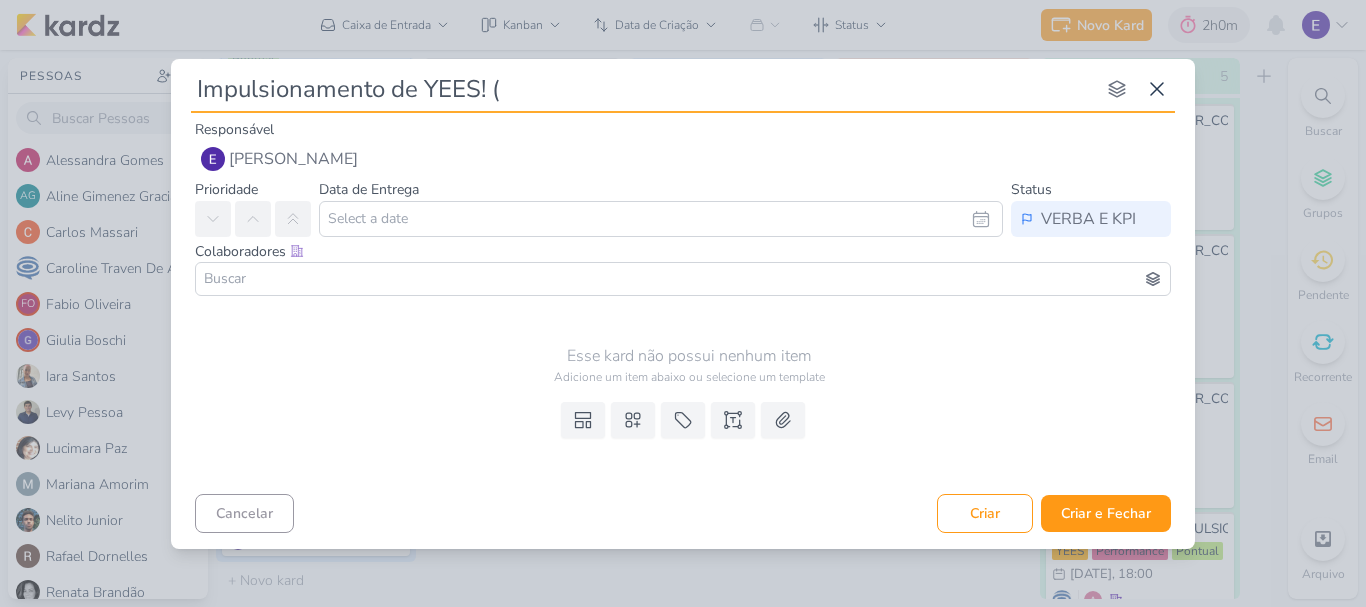 type 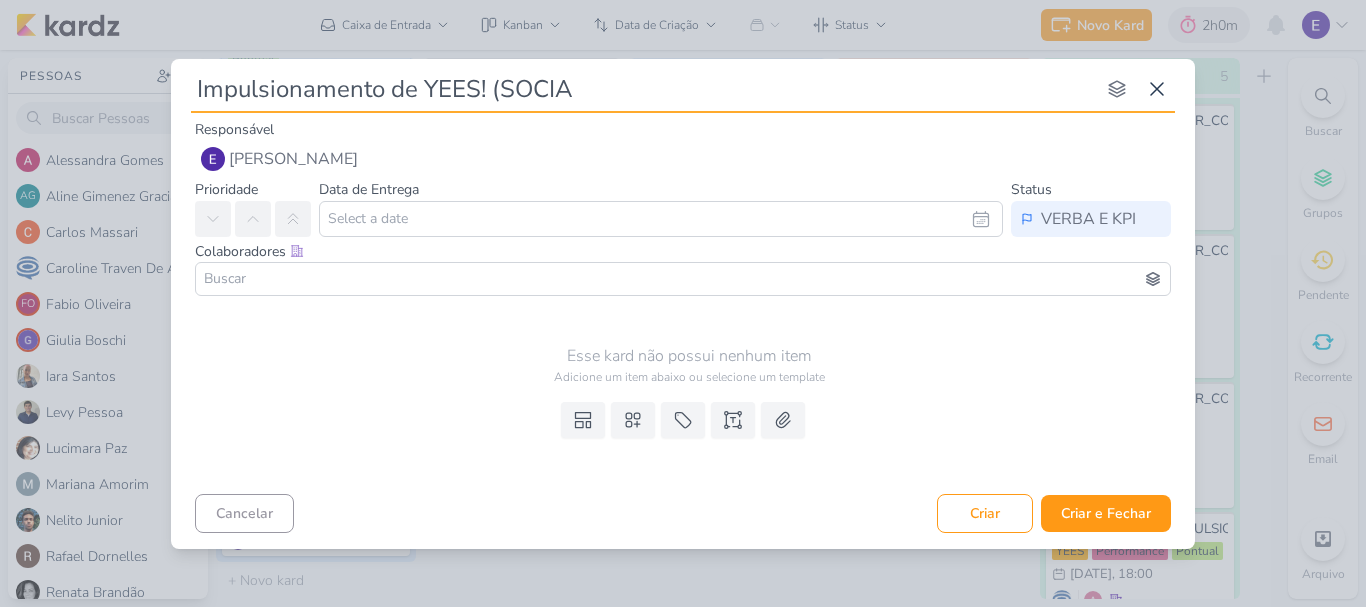 type on "Impulsionamento de YEES! (SOCIAL" 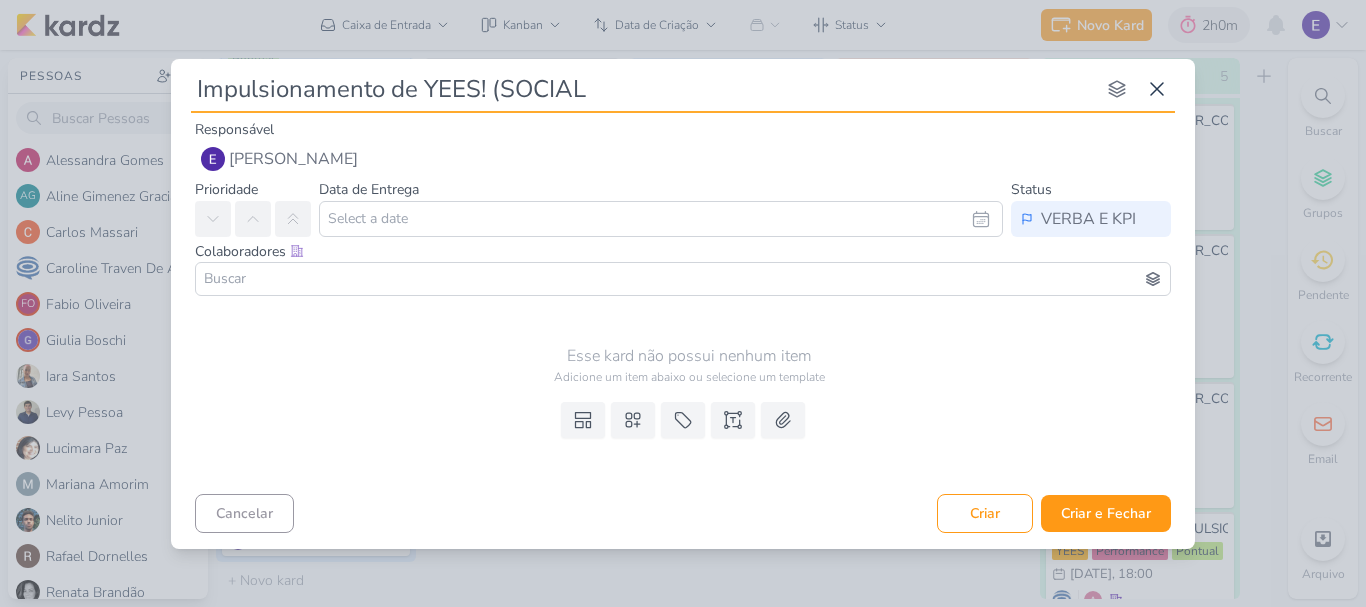 type 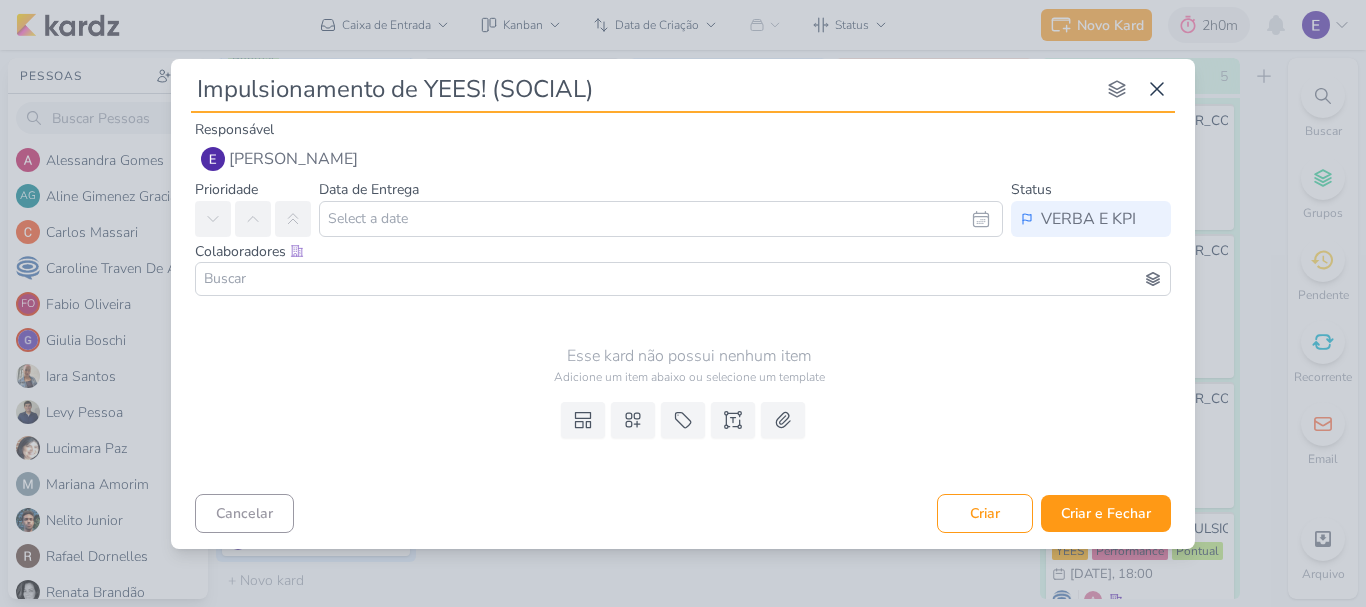 type 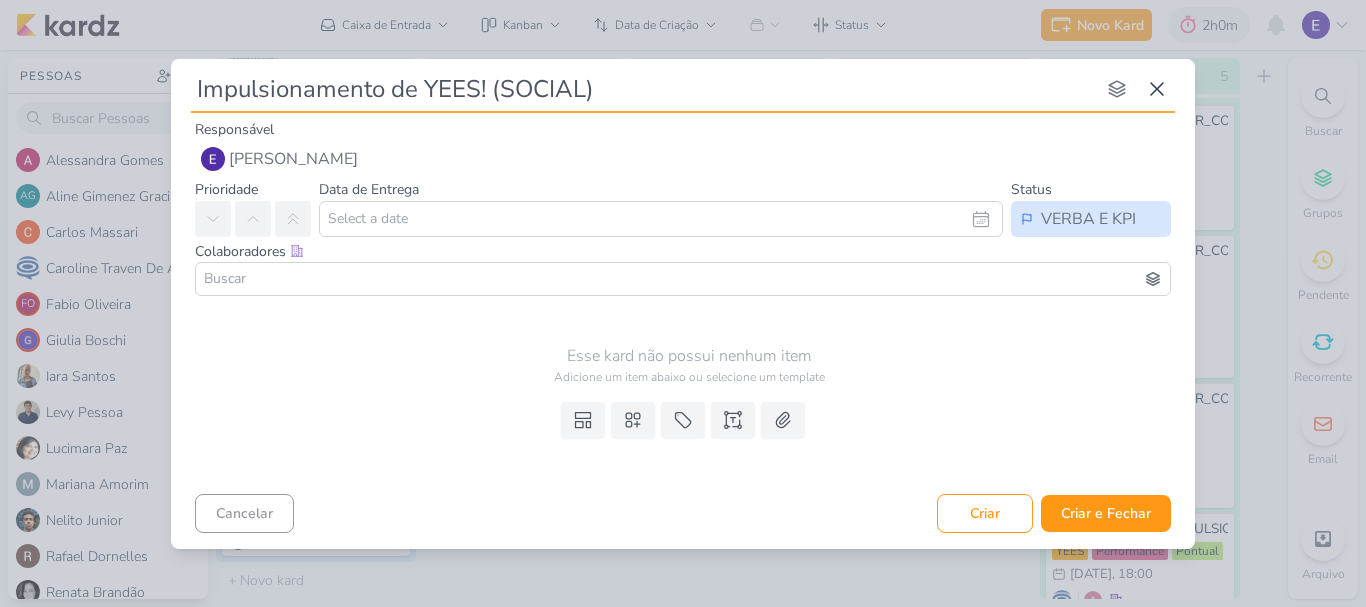 type on "Impulsionamento de YEES! (SOCIAL)" 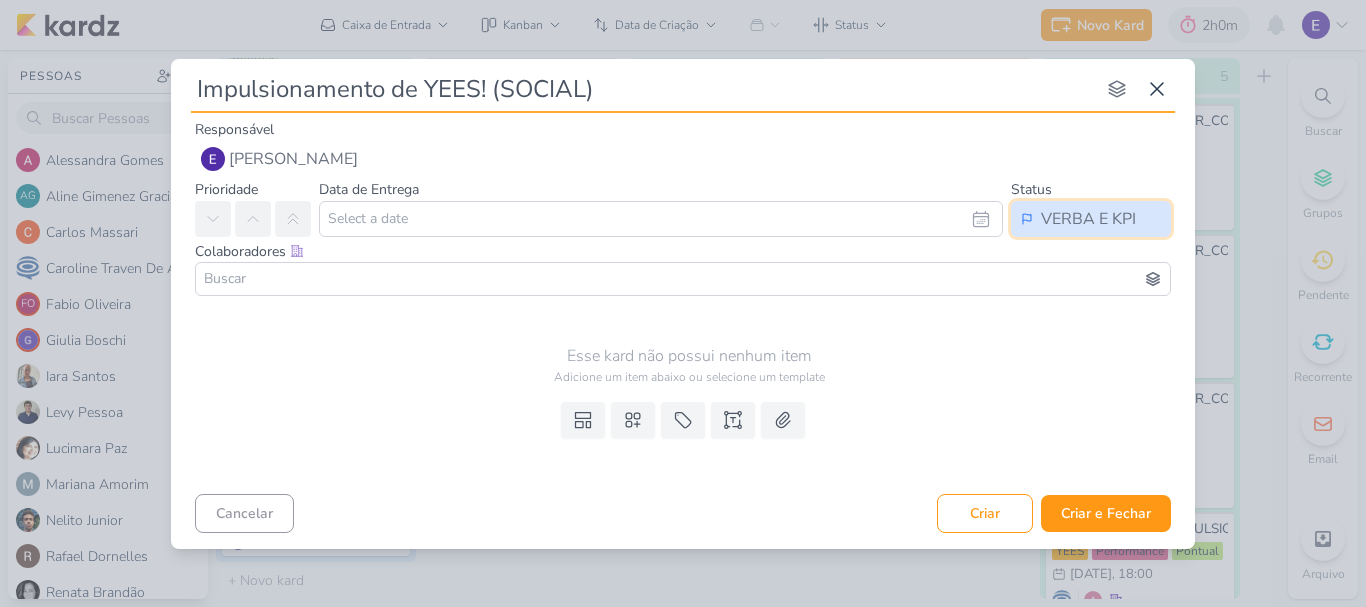 click on "VERBA E KPI" at bounding box center [1088, 219] 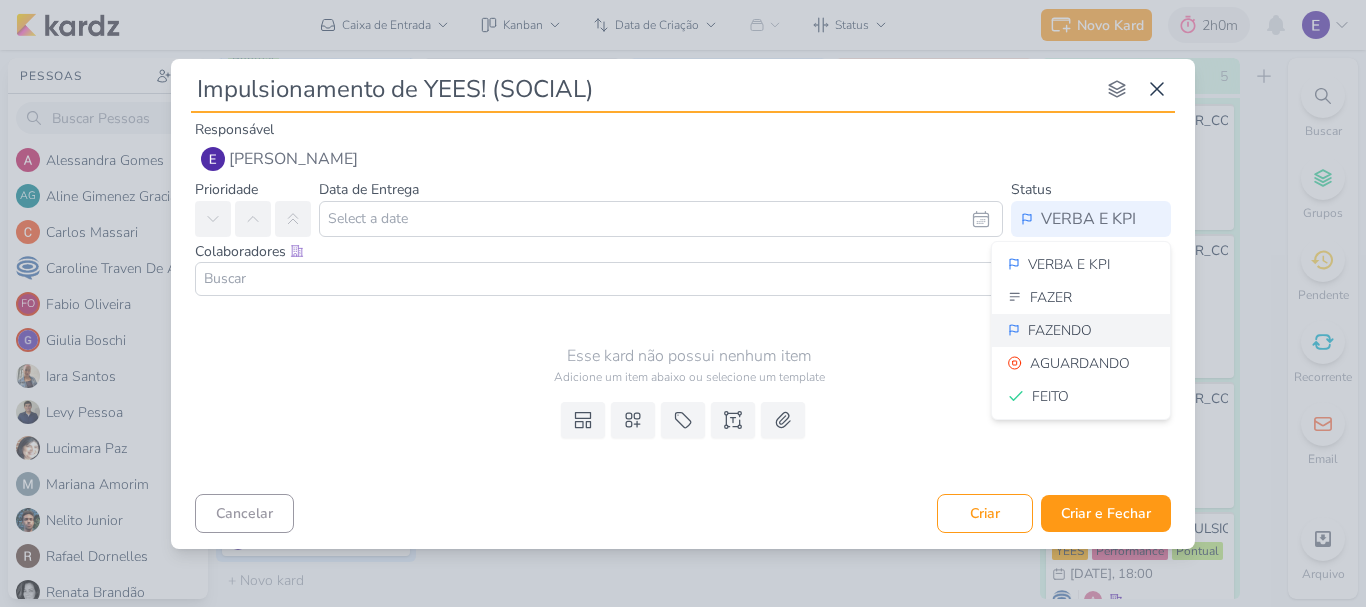 click on "FAZENDO" at bounding box center [1081, 330] 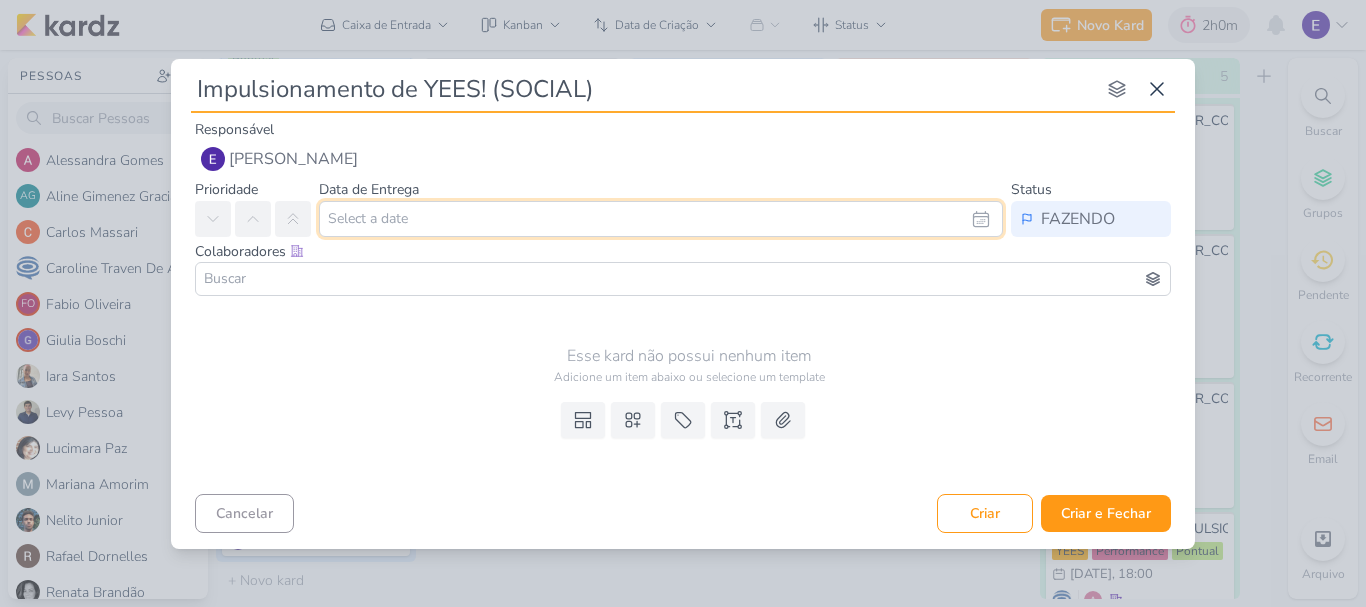 click at bounding box center (661, 219) 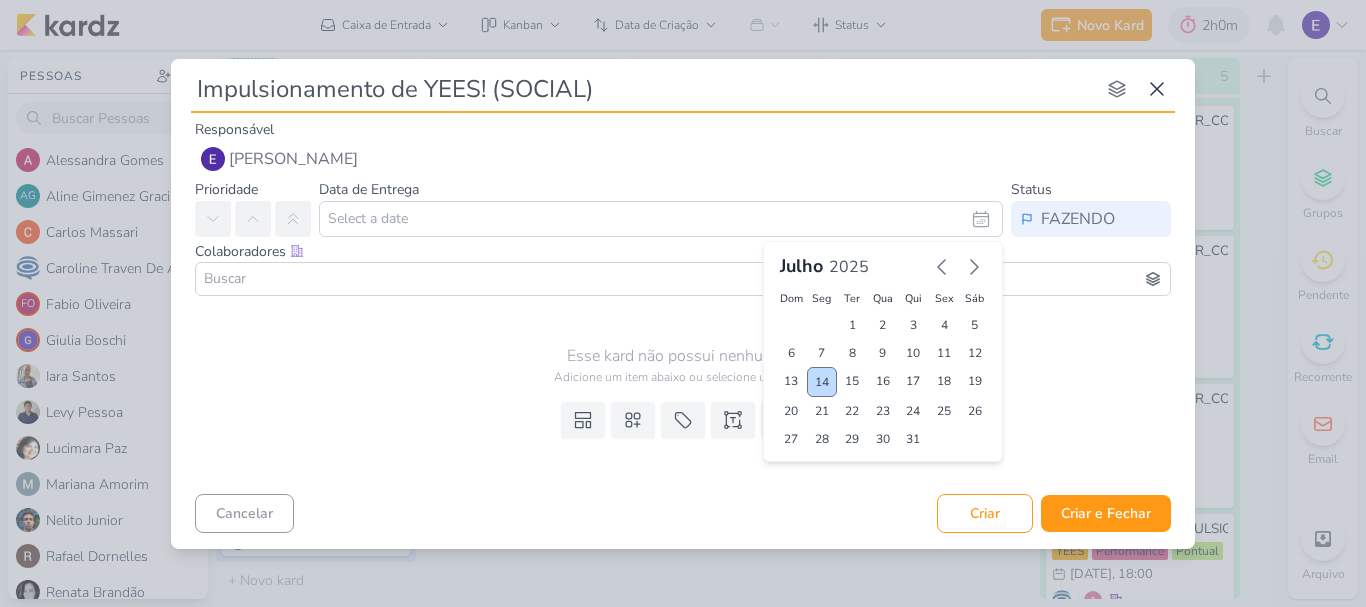 click on "14" at bounding box center [822, 382] 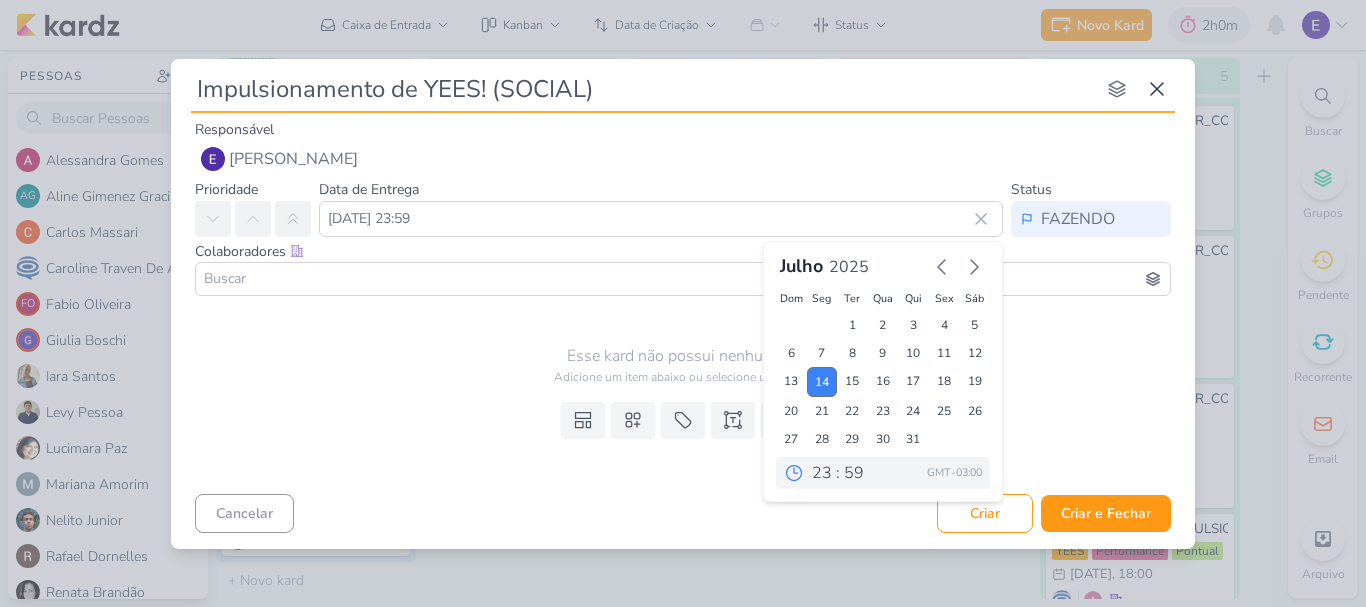 click on "00 01 02 03 04 05 06 07 08 09 10 11 12 13 14 15 16 17 18 19 20 21 22 23
:
00 05 10 15 20 25 30 35 40 45 50 55
59
GMT-03:00" at bounding box center (883, 473) 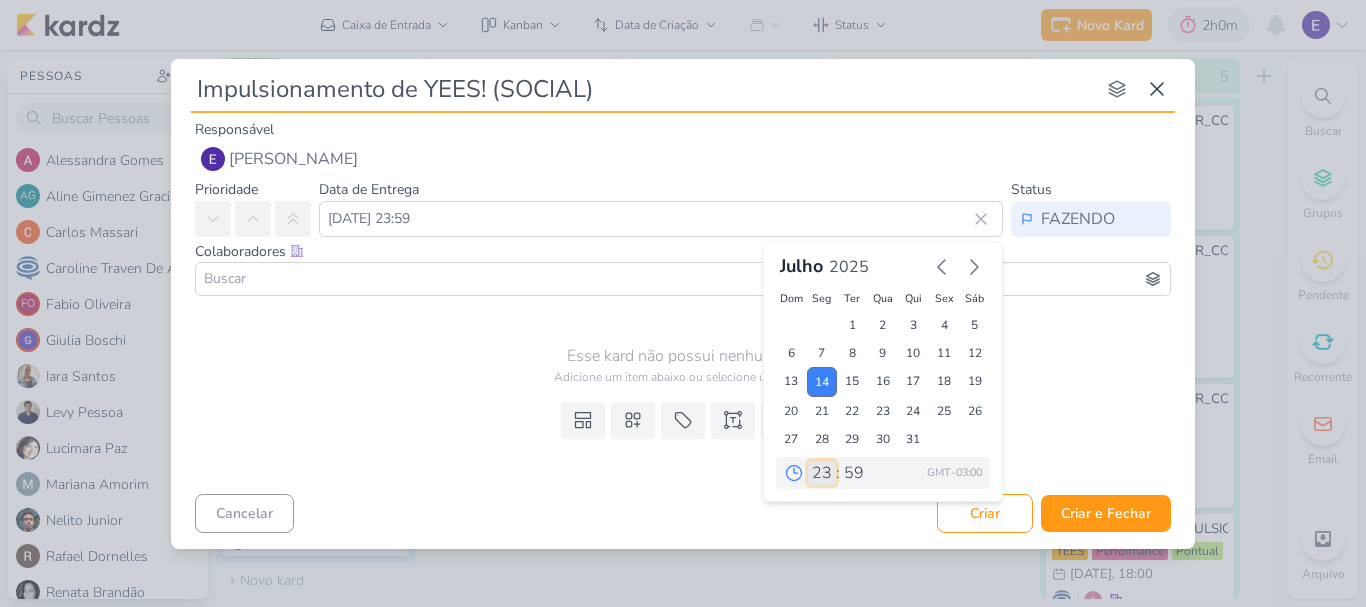 click on "00 01 02 03 04 05 06 07 08 09 10 11 12 13 14 15 16 17 18 19 20 21 22 23" at bounding box center [822, 473] 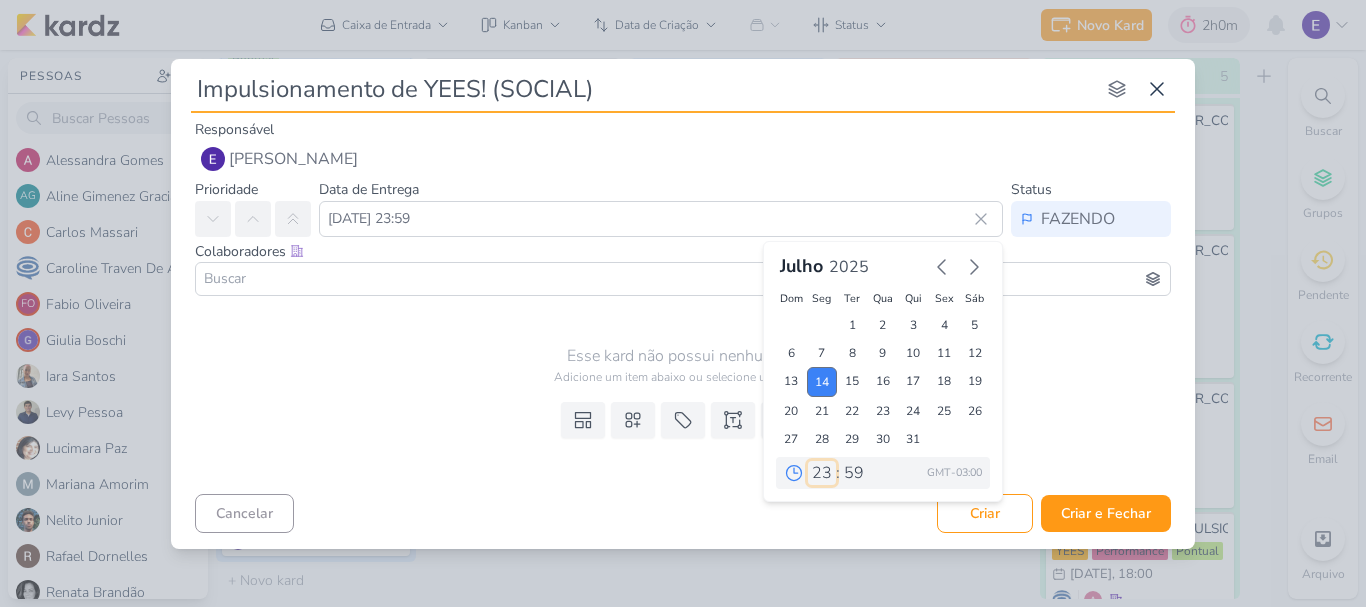 select on "18" 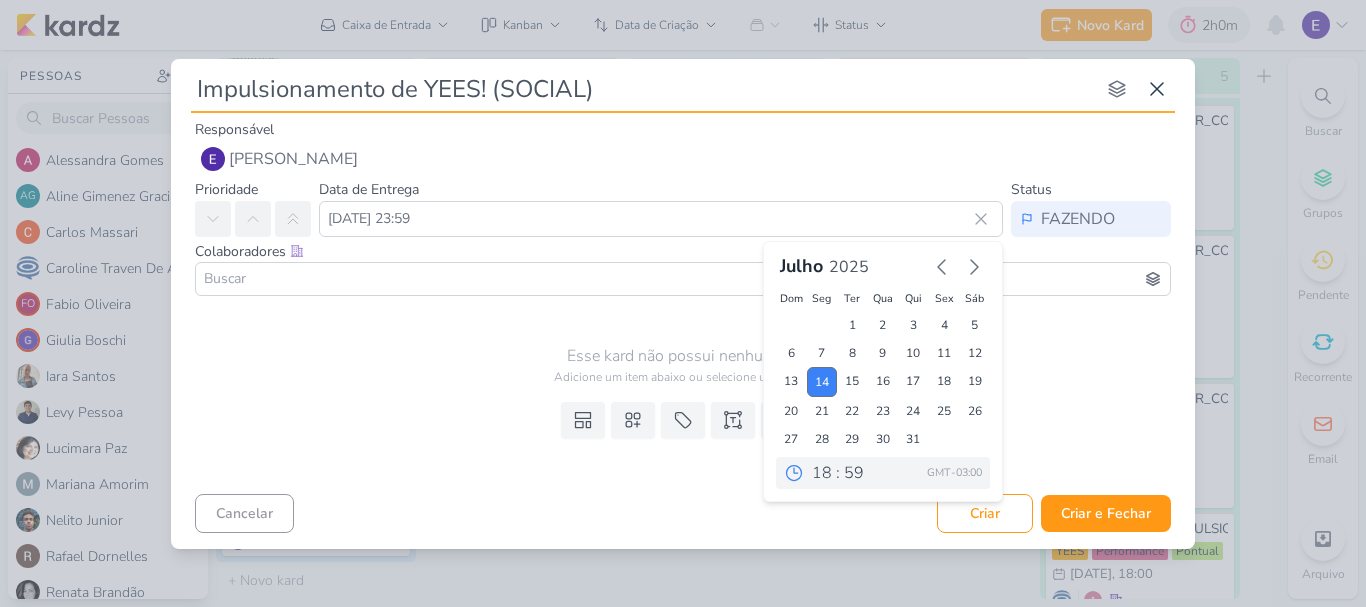 type on "[DATE] 18:59" 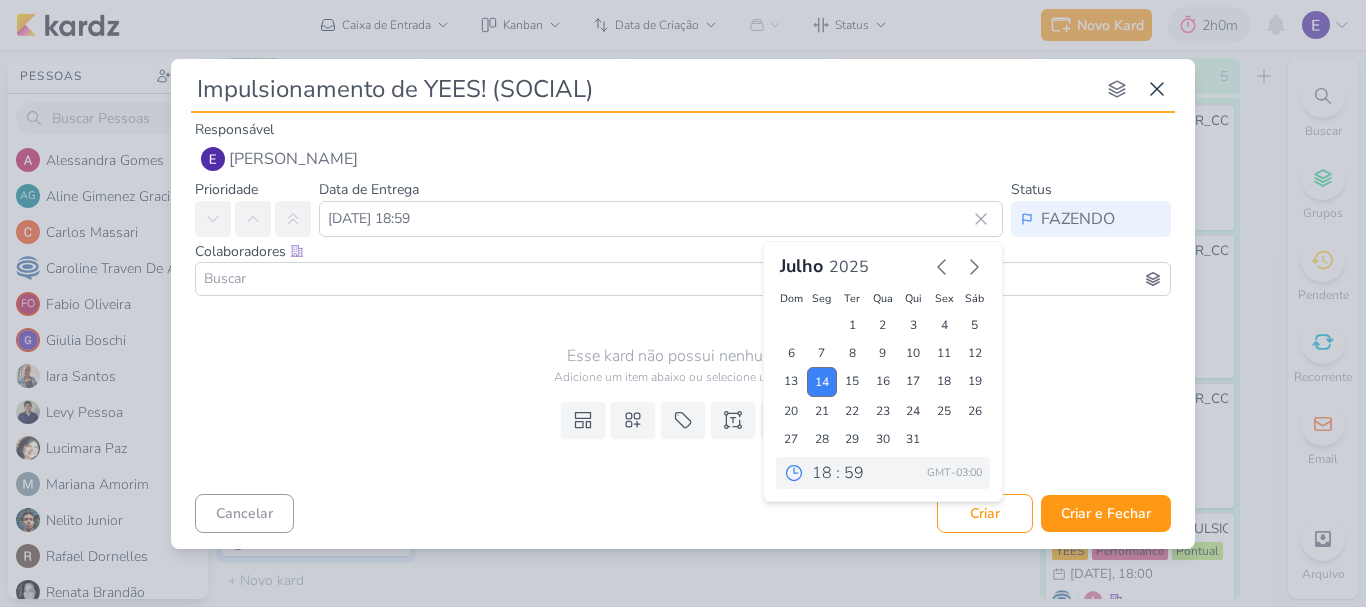click on "00 01 02 03 04 05 06 07 08 09 10 11 12 13 14 15 16 17 18 19 20 21 22 23
:
00 05 10 15 20 25 30 35 40 45 50 55
59
GMT-03:00" at bounding box center [883, 473] 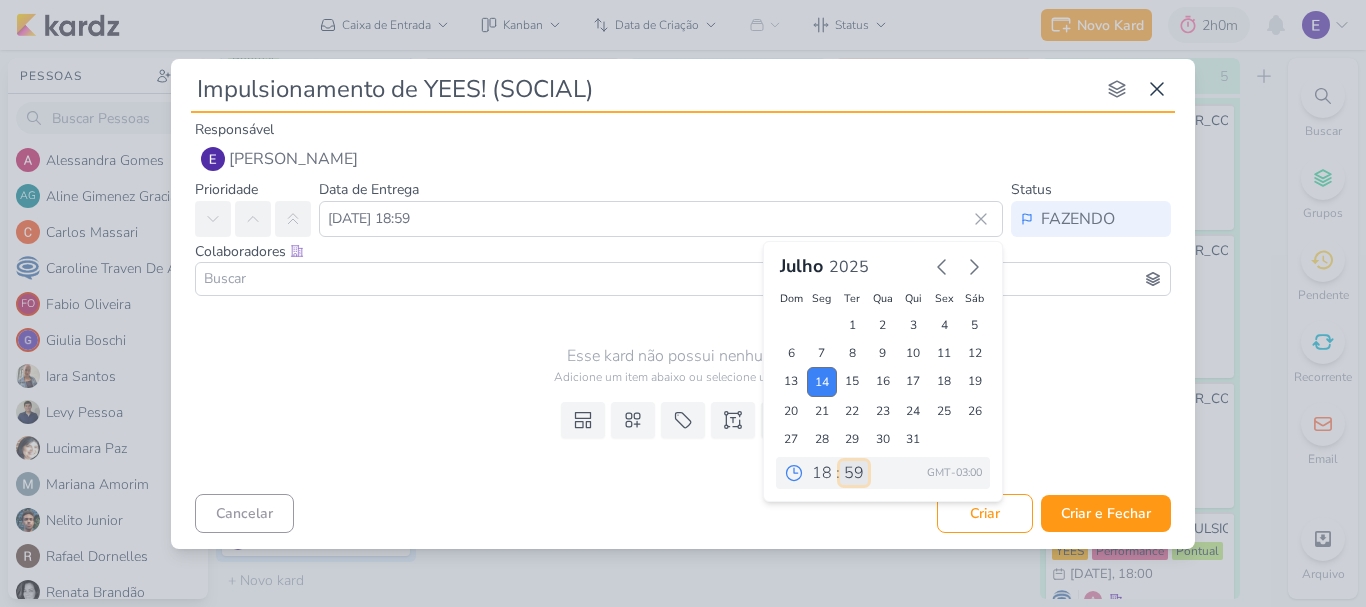 click on "00 05 10 15 20 25 30 35 40 45 50 55
59" at bounding box center [854, 473] 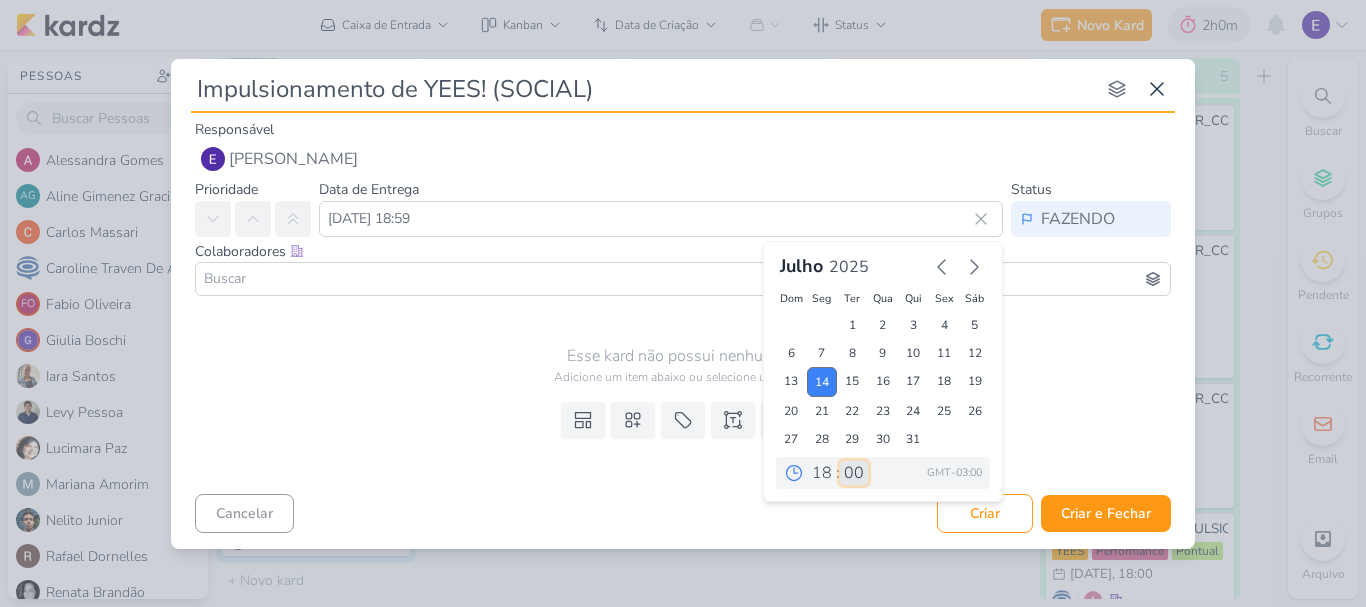 click on "00 05 10 15 20 25 30 35 40 45 50 55
59" at bounding box center (854, 473) 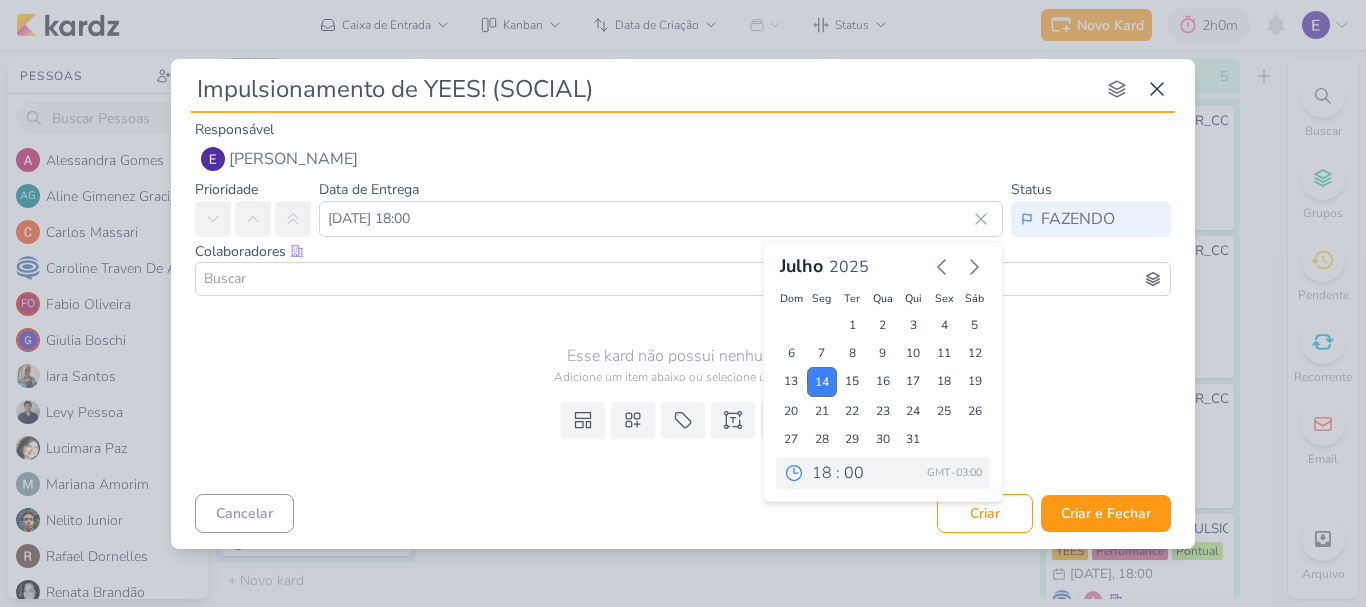 click on "Templates
Campos Personalizados
Marcadores
Caixa De Texto
Anexo" at bounding box center (683, 440) 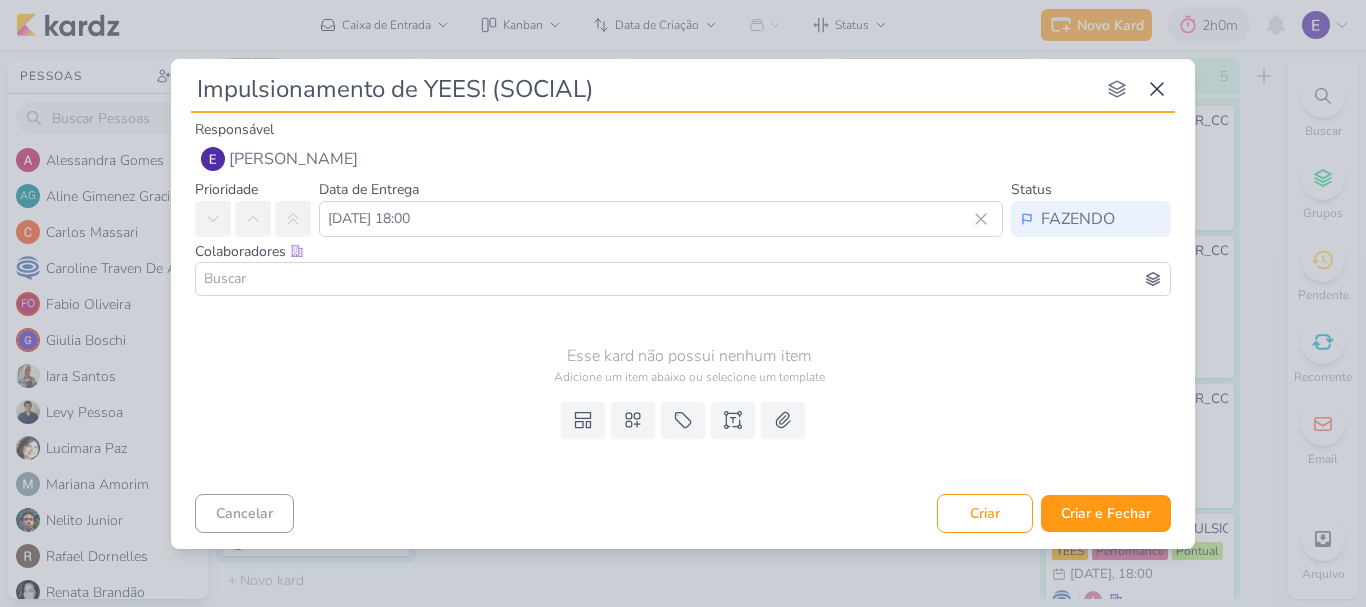 click at bounding box center [683, 279] 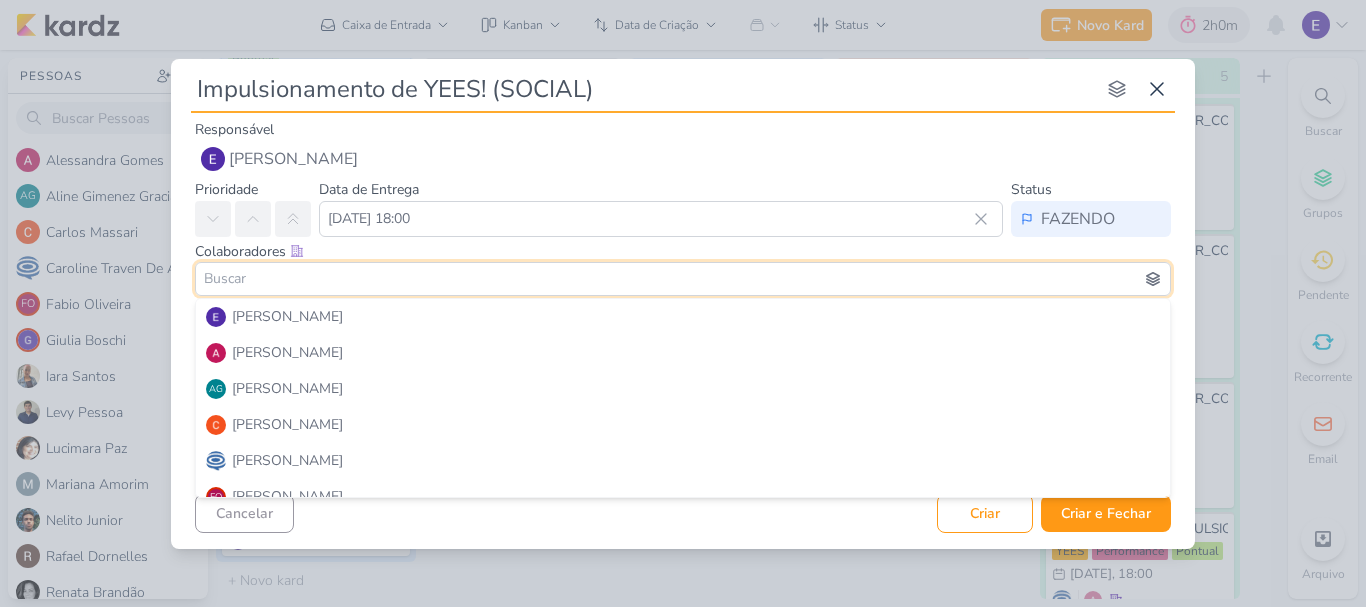 click at bounding box center [683, 279] 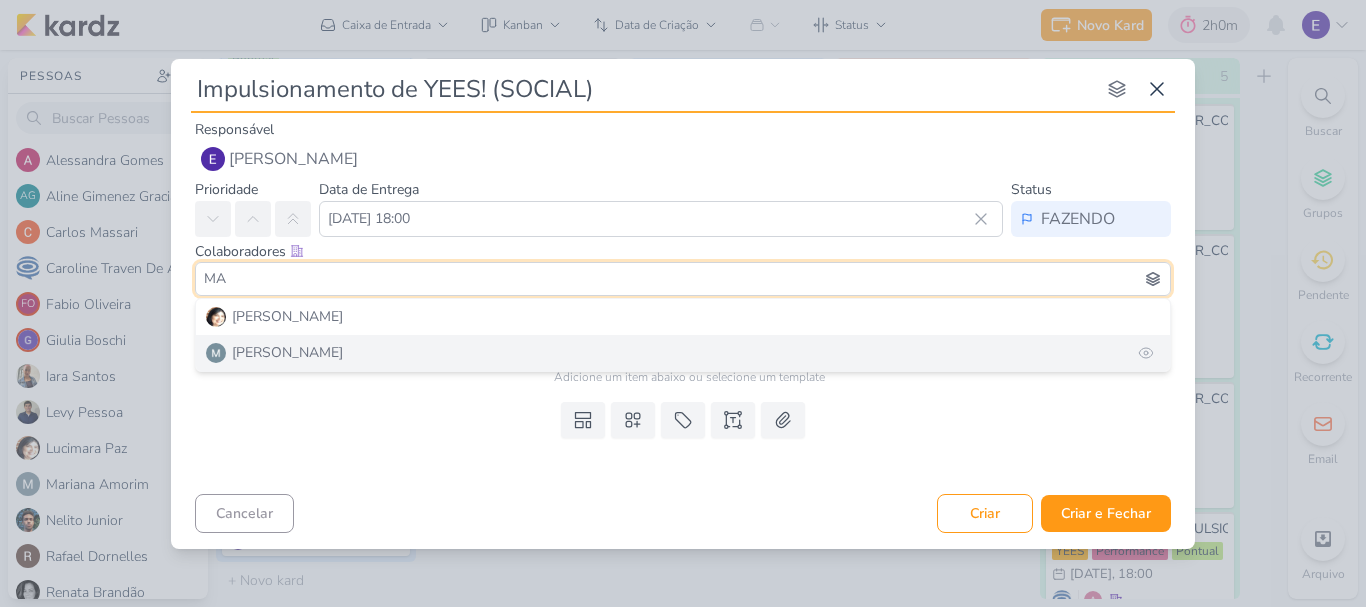 type on "M" 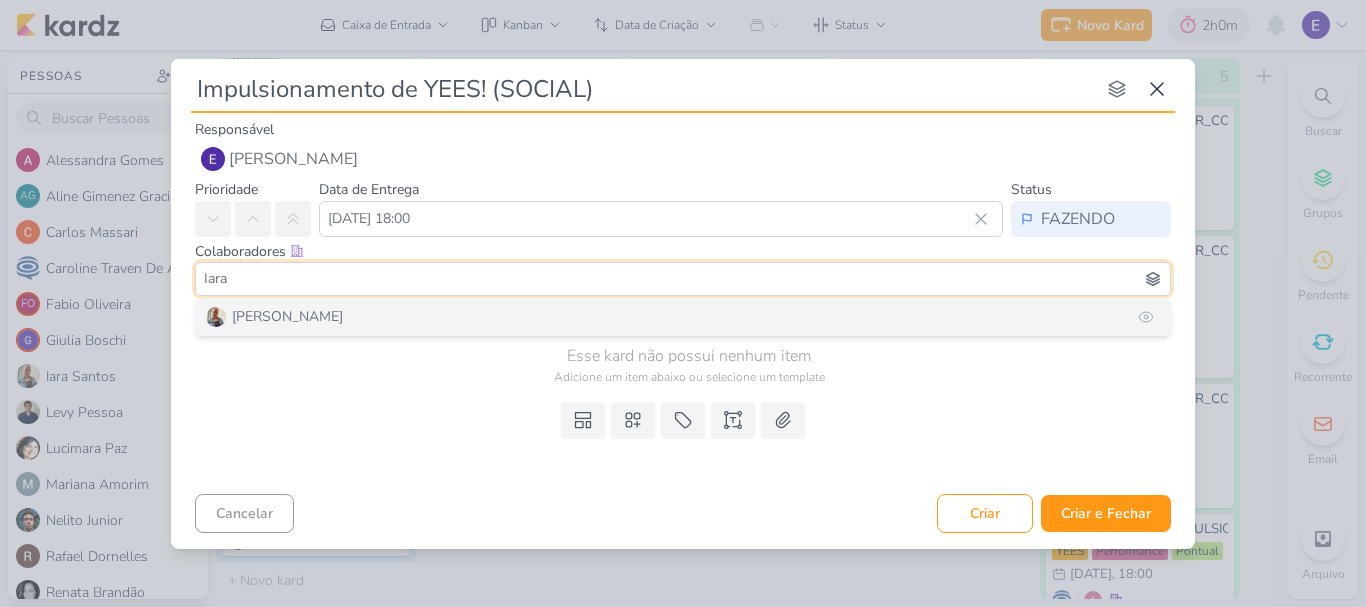 type on "Iara" 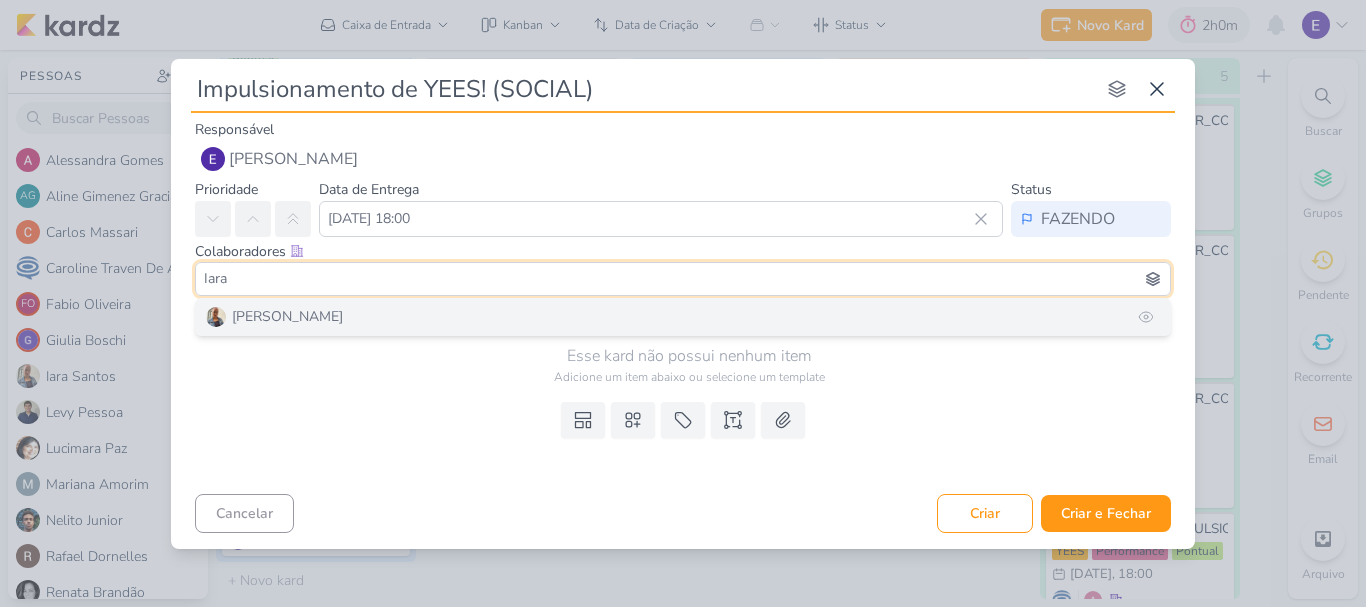 click on "[PERSON_NAME]" at bounding box center [683, 317] 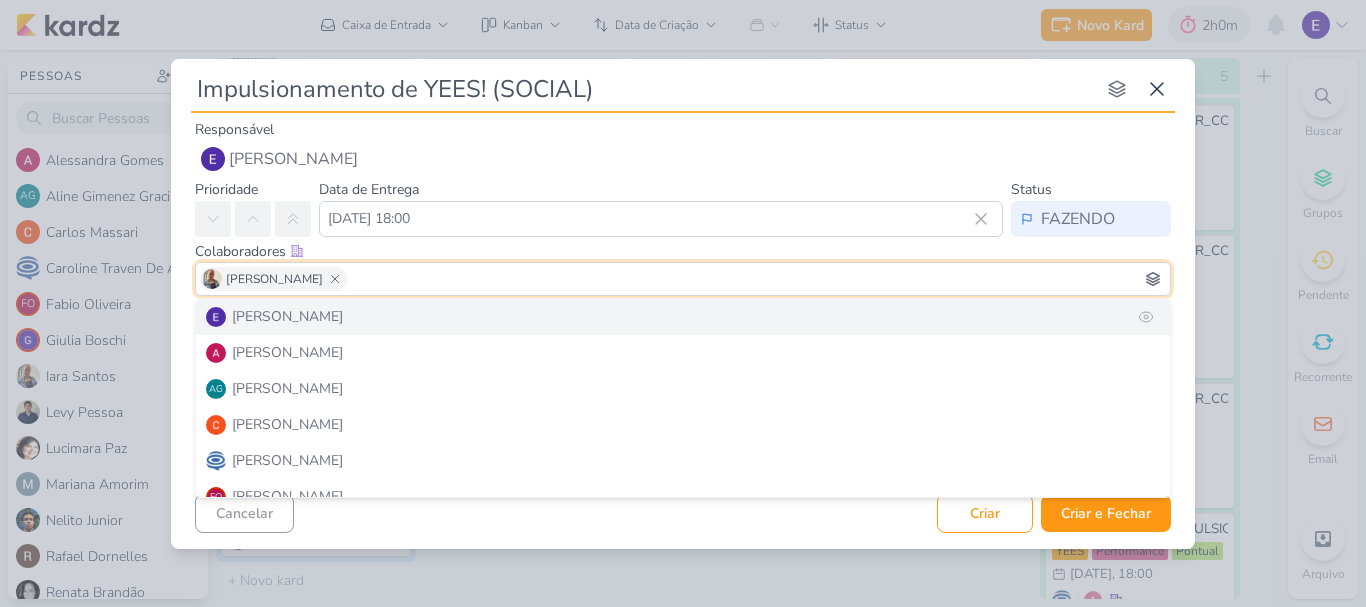 type on "A" 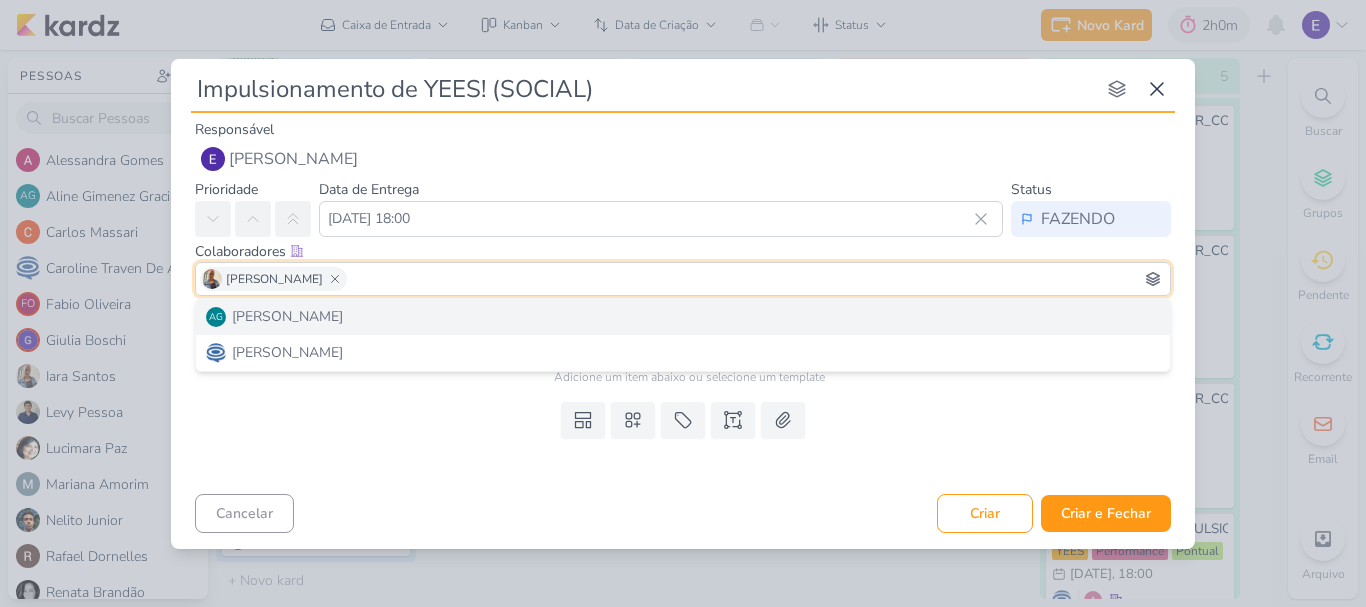 type on "a" 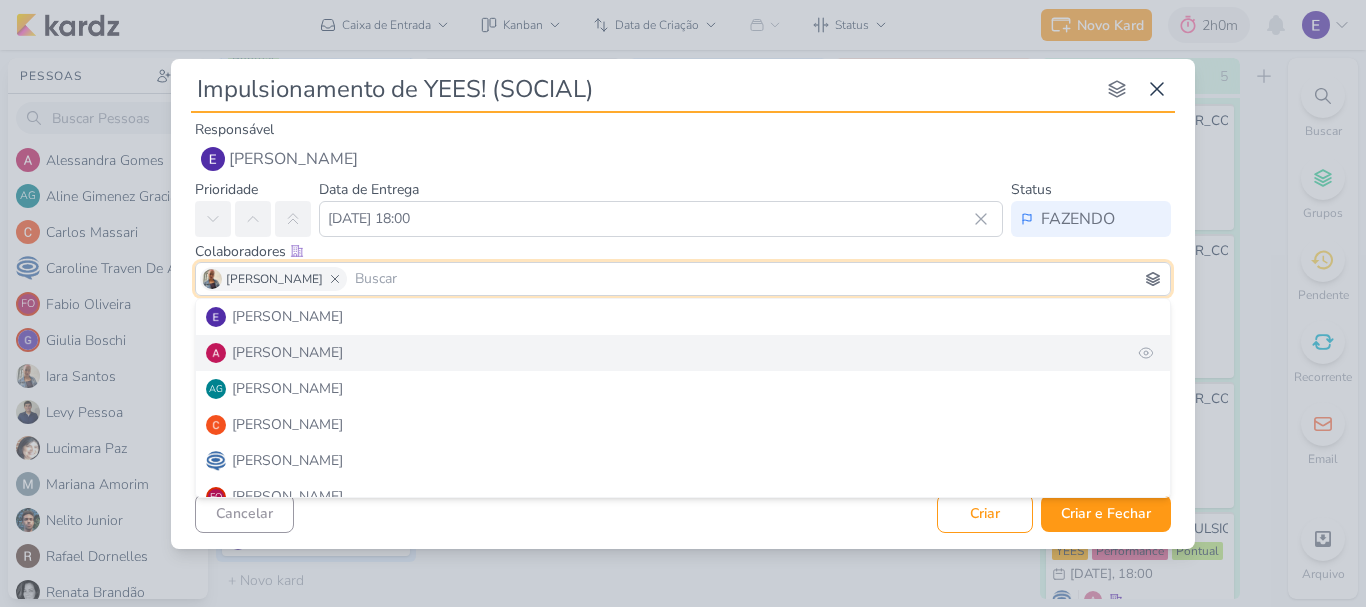 click on "[PERSON_NAME]" at bounding box center [683, 353] 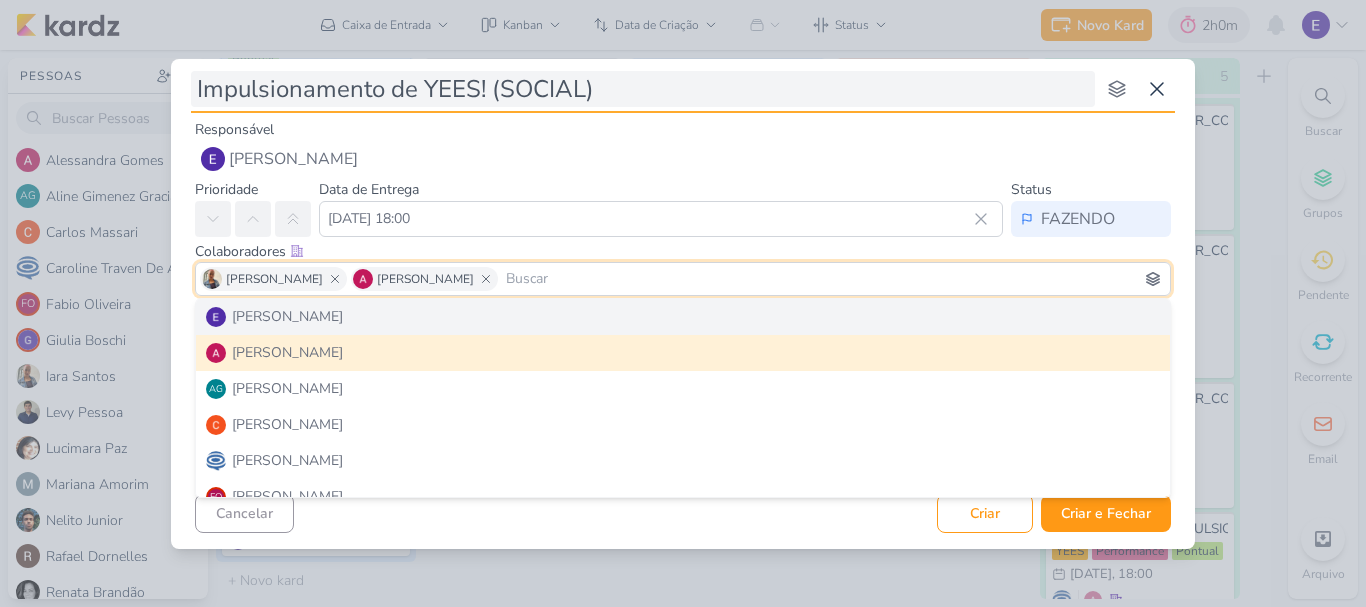 click on "Impulsionamento de YEES! (SOCIAL)" at bounding box center (643, 89) 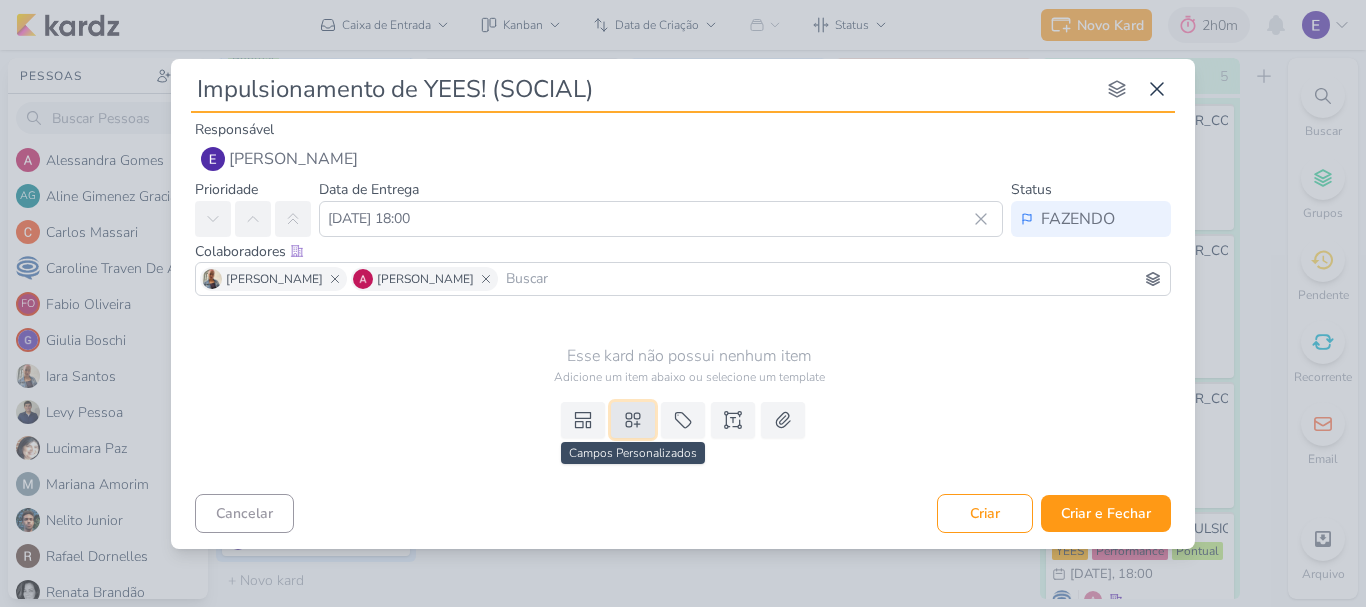click at bounding box center [633, 420] 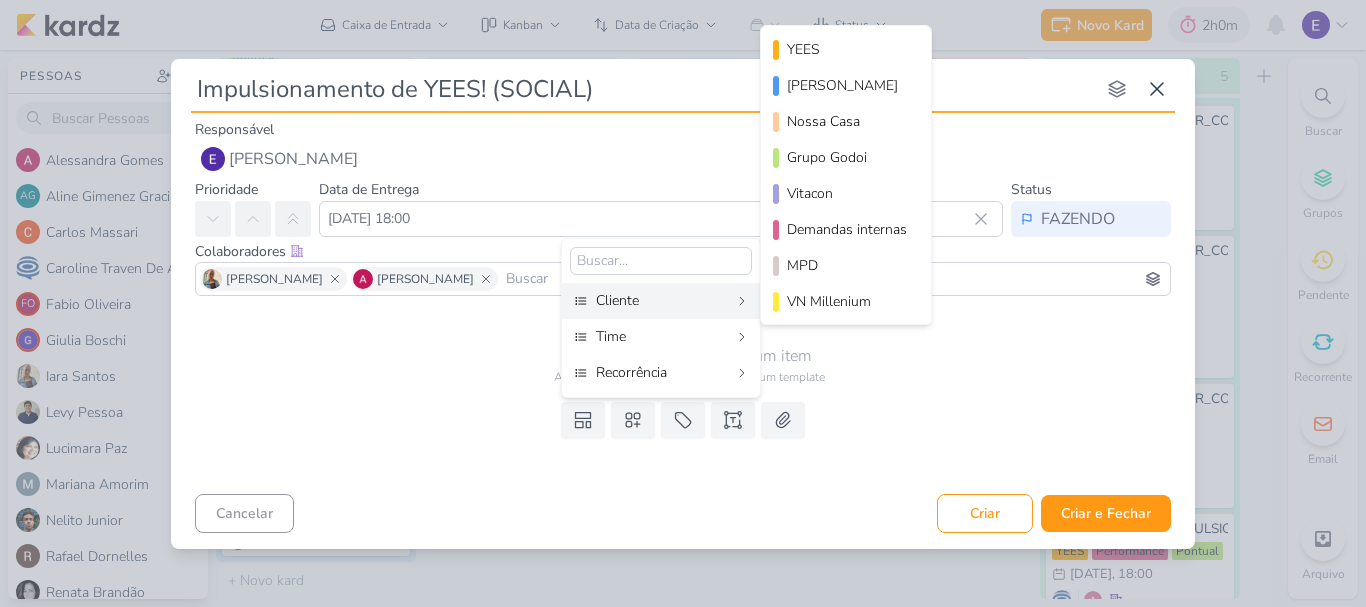 click on "Cliente" at bounding box center [662, 300] 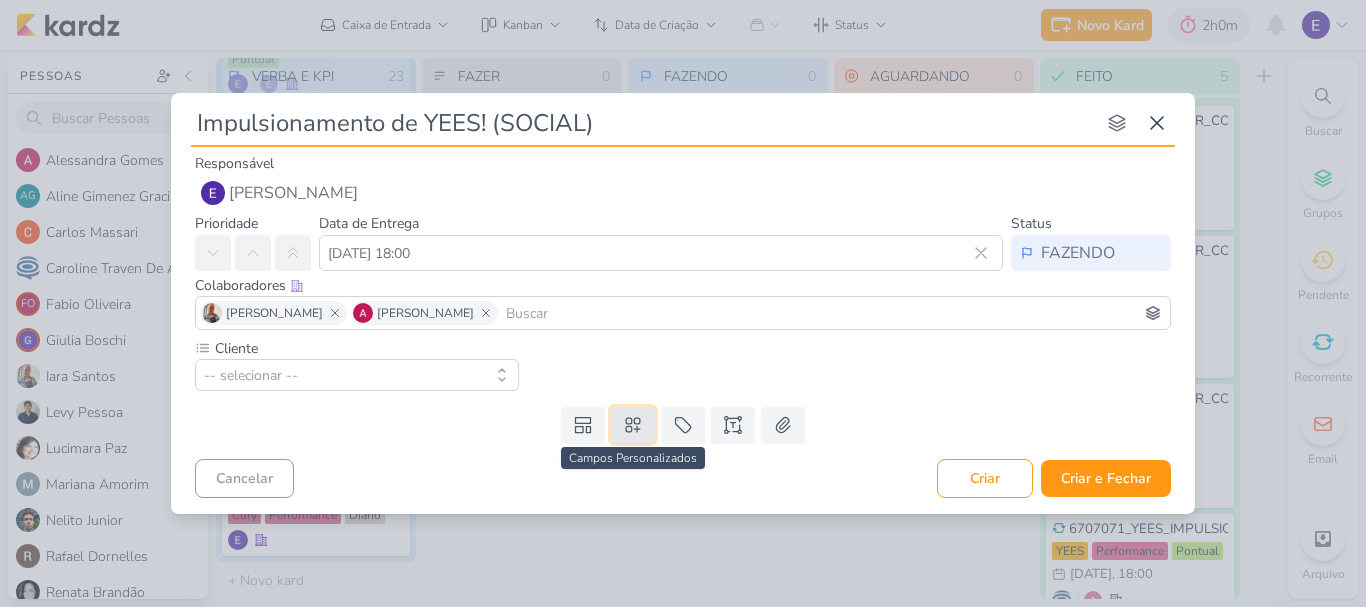 click 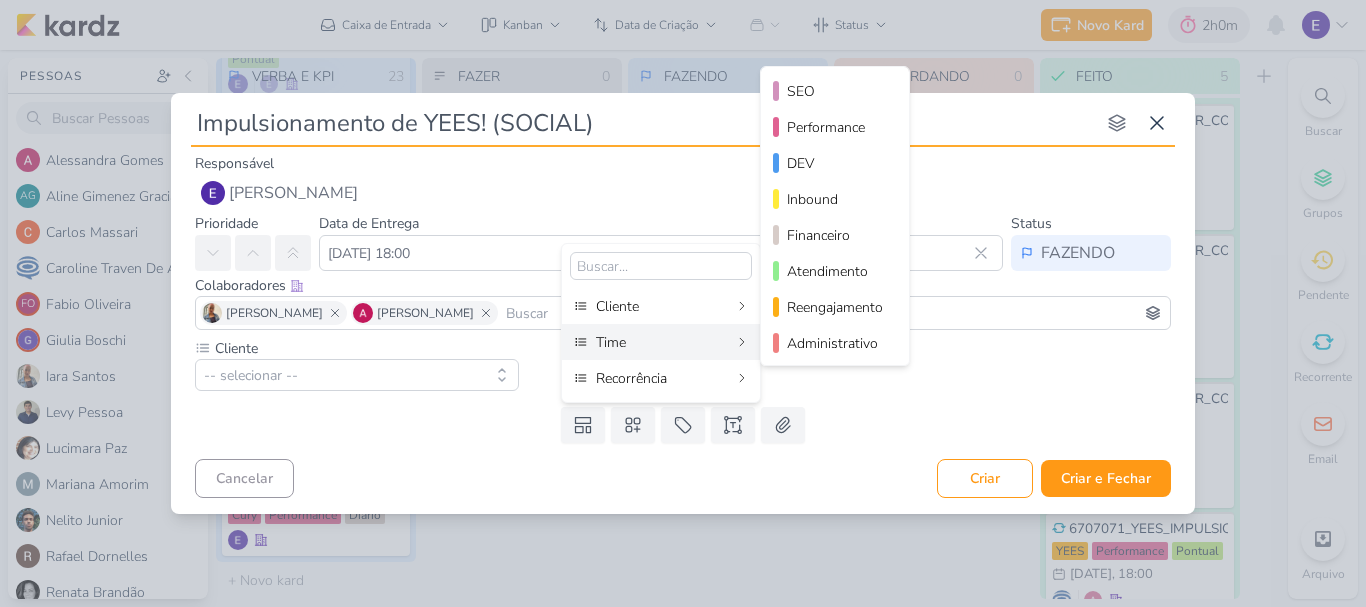 click on "Time" at bounding box center [662, 342] 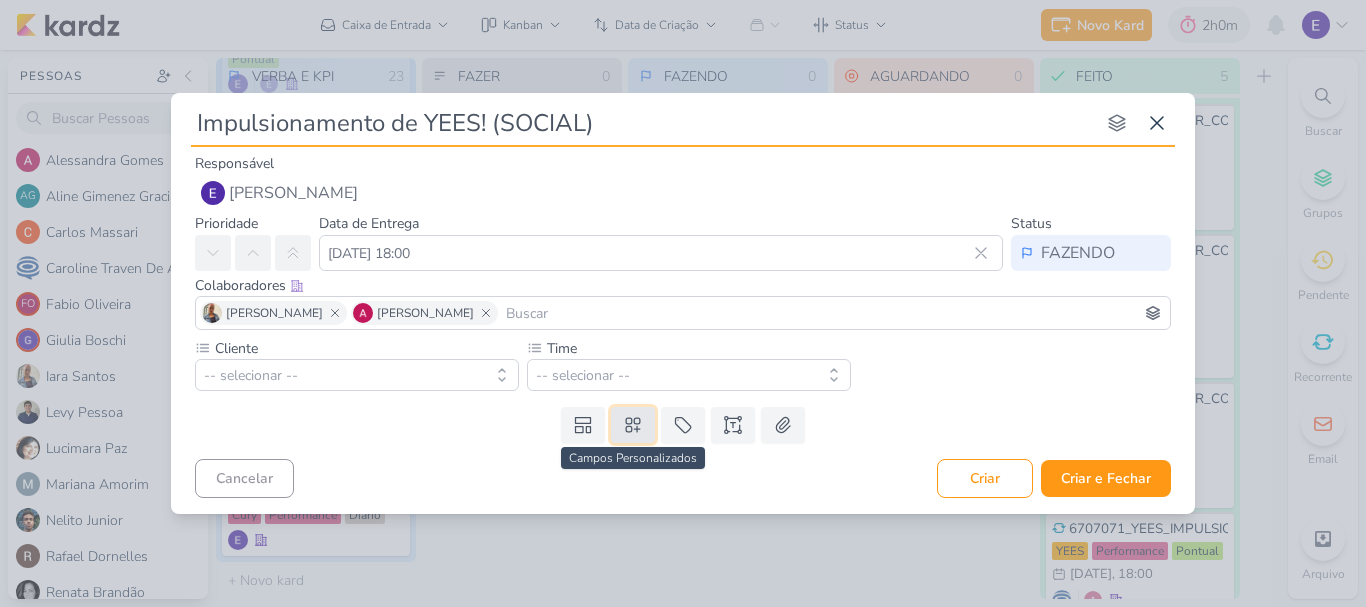 click 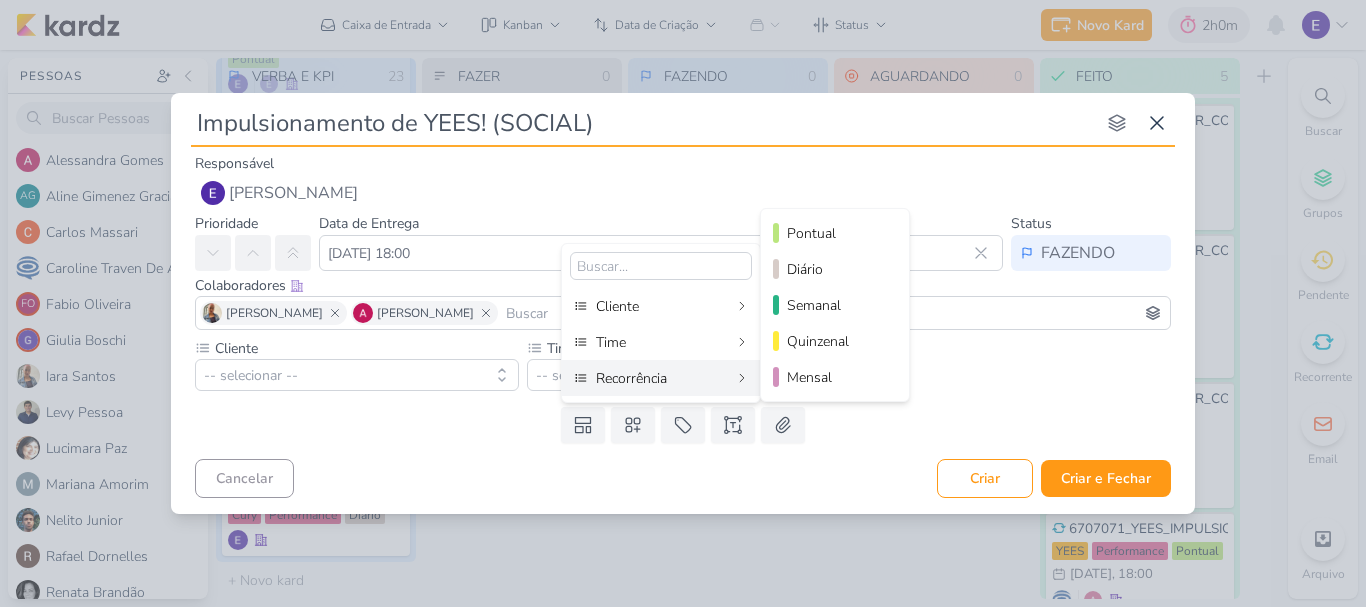 click on "Recorrência" at bounding box center [662, 378] 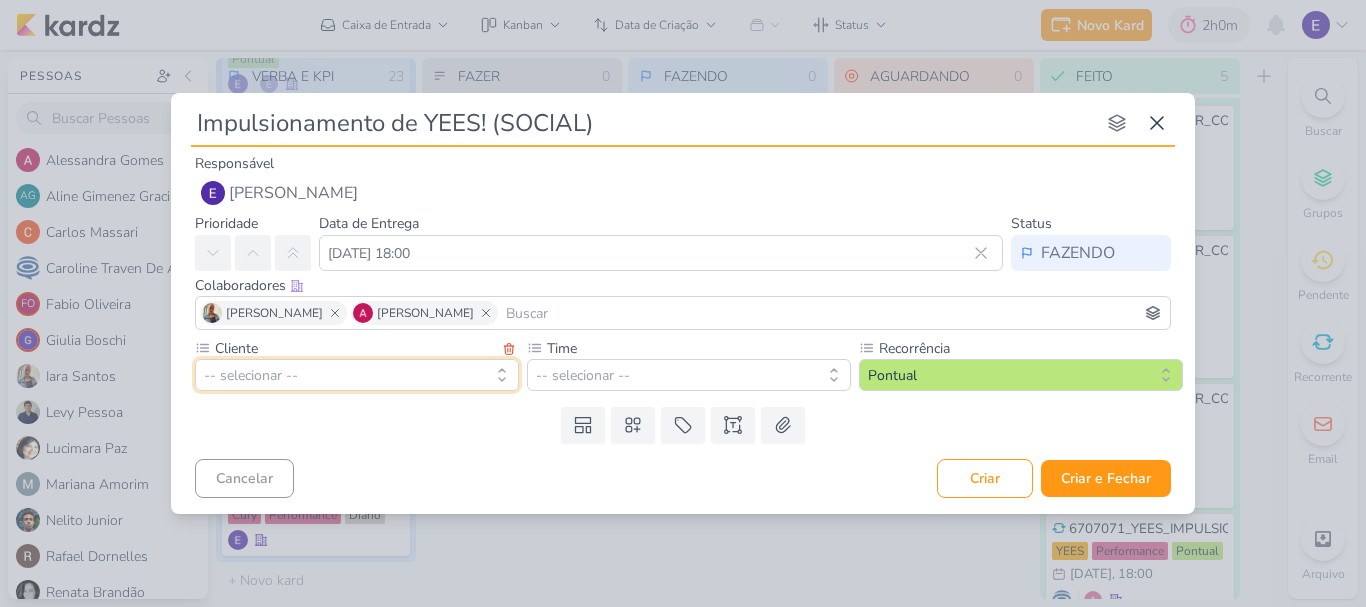 click on "-- selecionar --" at bounding box center [357, 375] 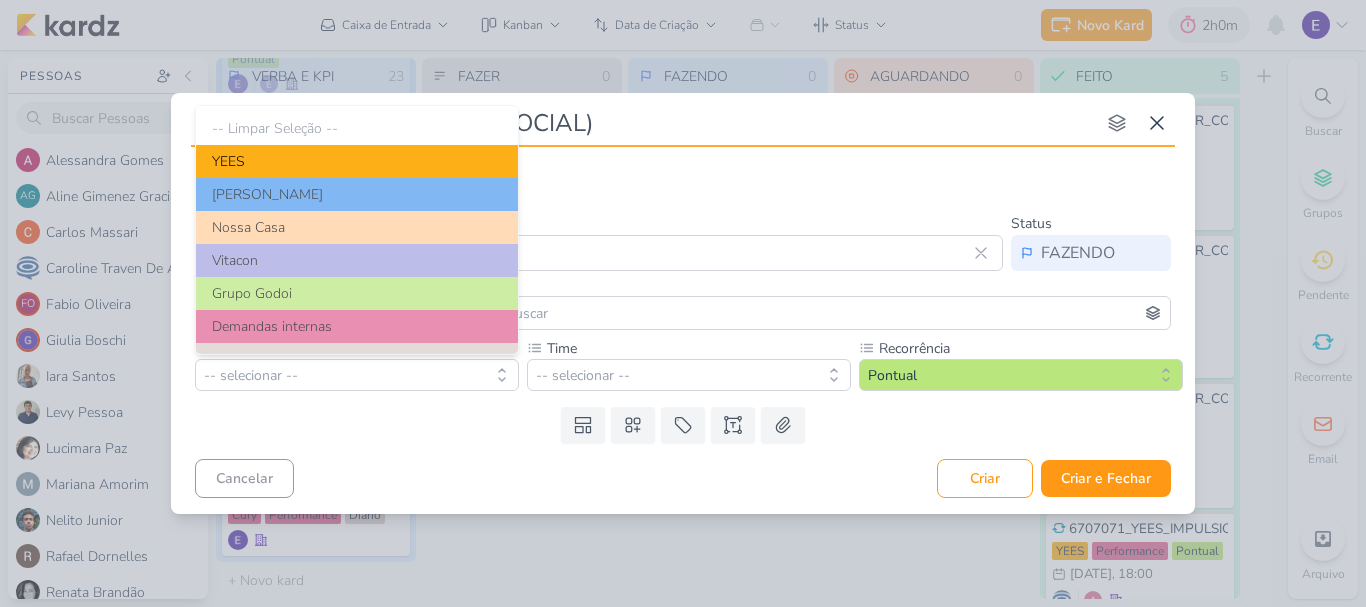 click on "YEES" at bounding box center (357, 161) 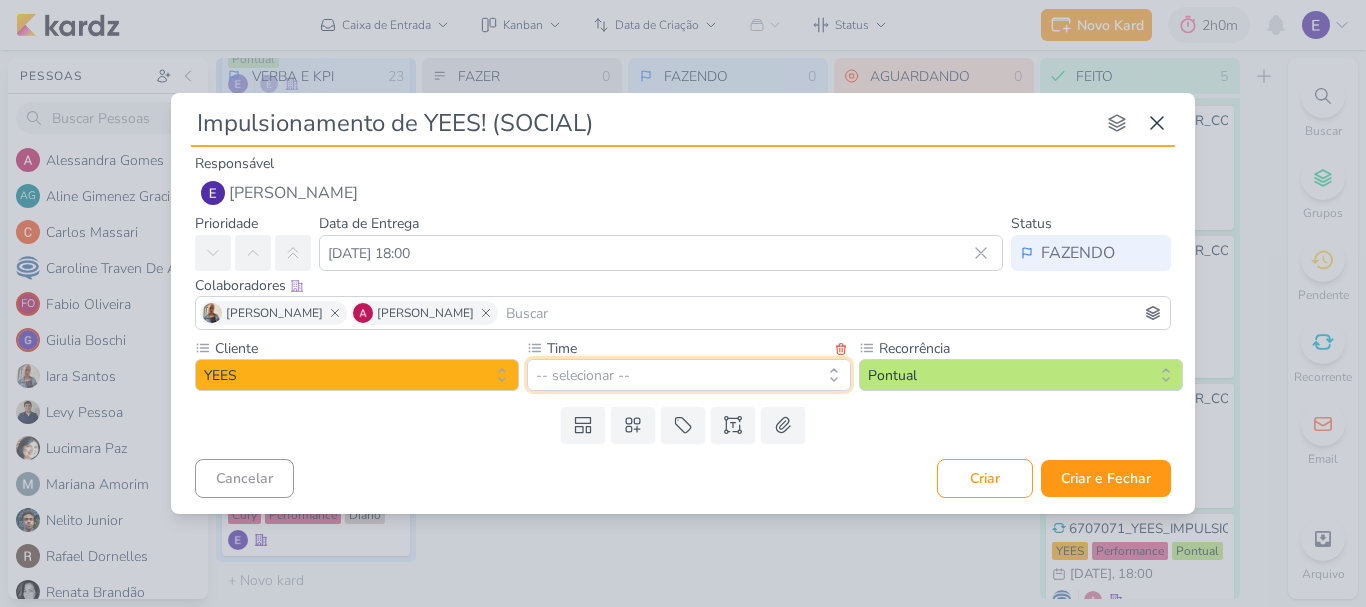 click on "-- selecionar --" at bounding box center (689, 375) 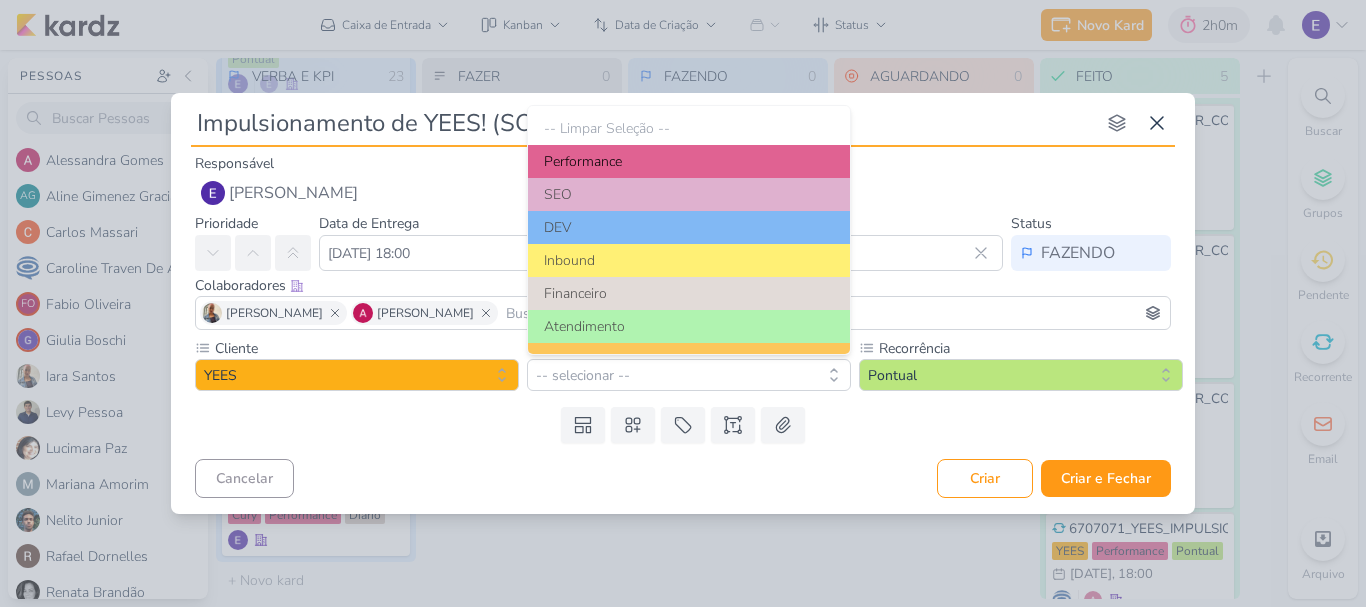 click on "Performance" at bounding box center (689, 161) 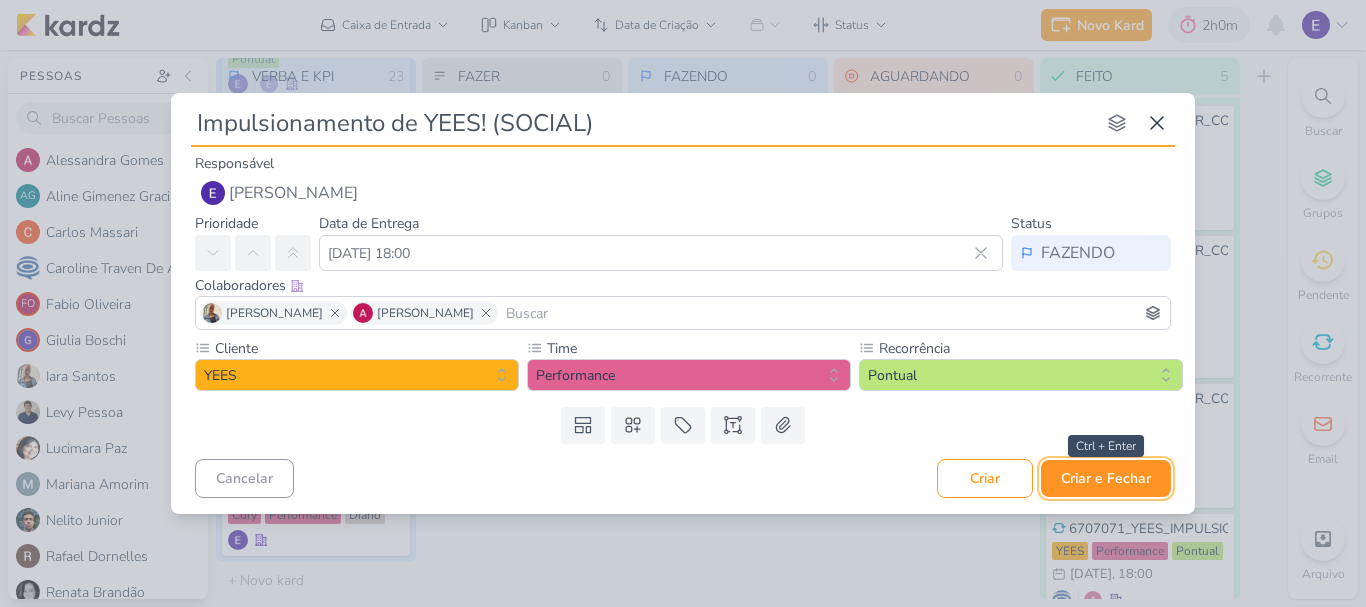 click on "Criar e Fechar" at bounding box center (1106, 478) 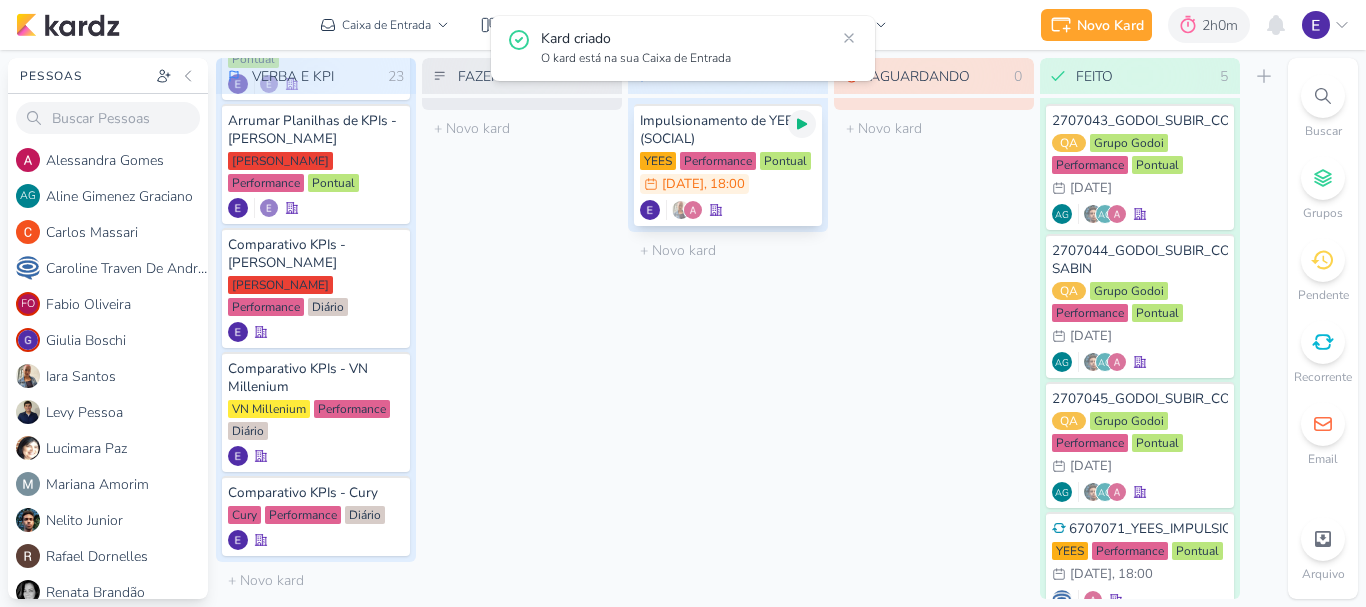 click at bounding box center [802, 124] 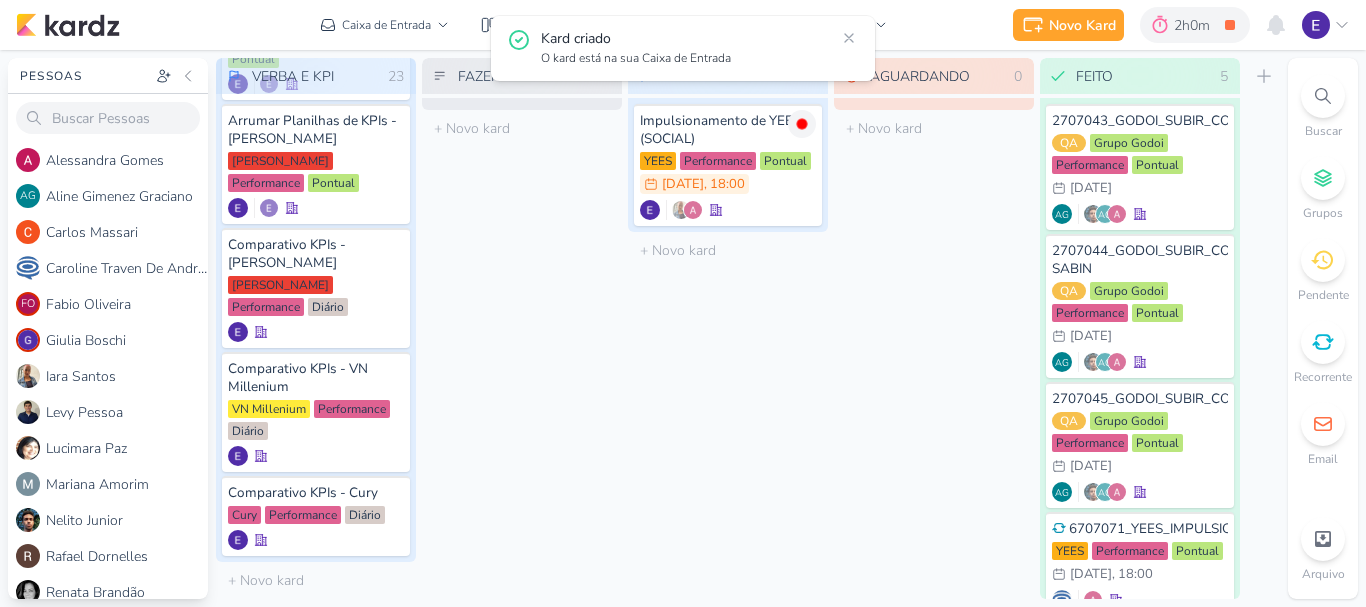 click on "FAZENDO
1
Mover Para Esquerda
Mover Para Direita
[GEOGRAPHIC_DATA]
Impulsionamento de YEES! (SOCIAL)
[GEOGRAPHIC_DATA]
Performance
Pontual" at bounding box center (728, 328) 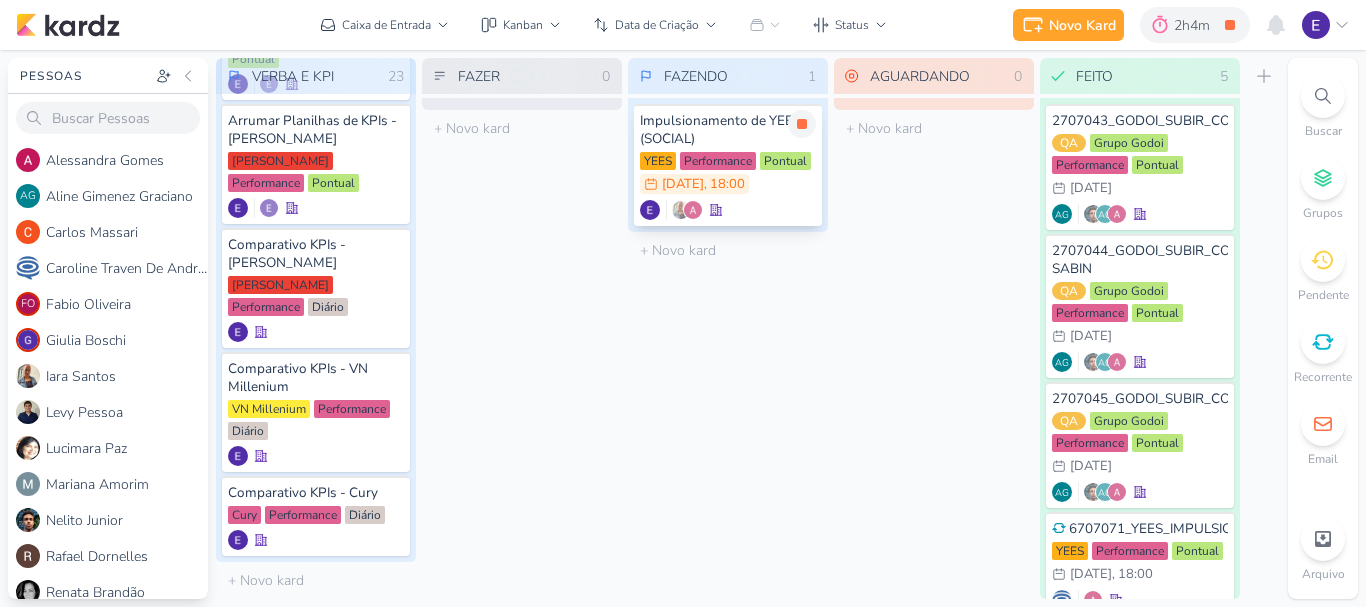 click at bounding box center [728, 210] 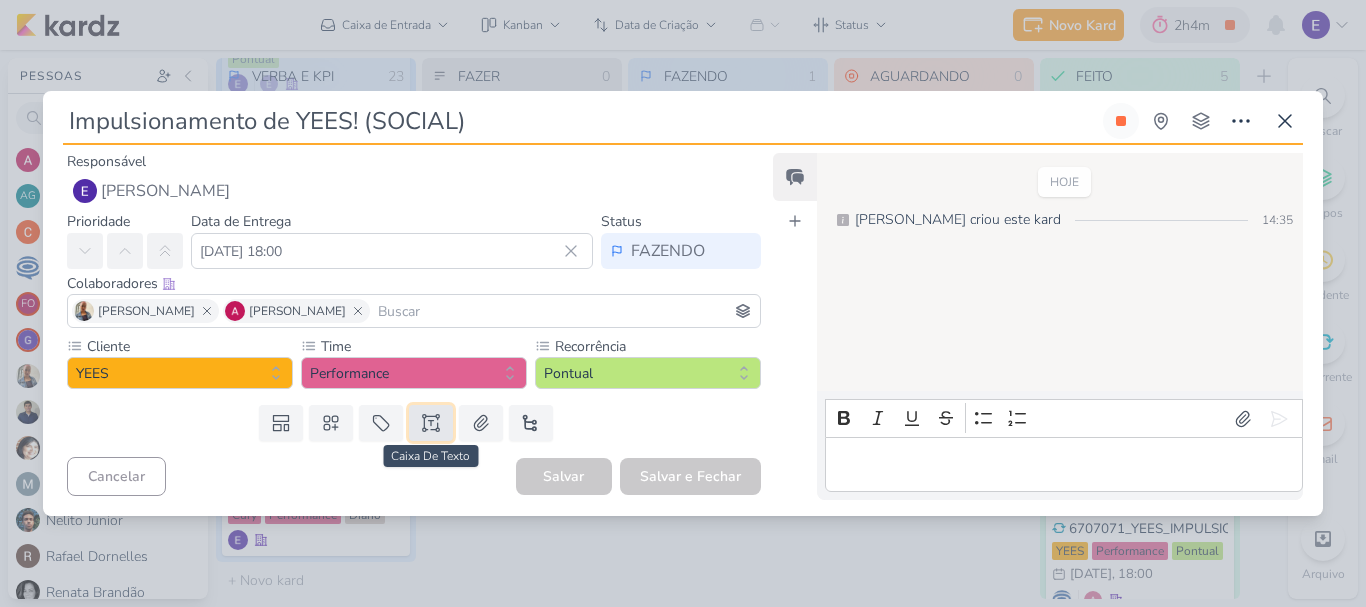 click at bounding box center [431, 423] 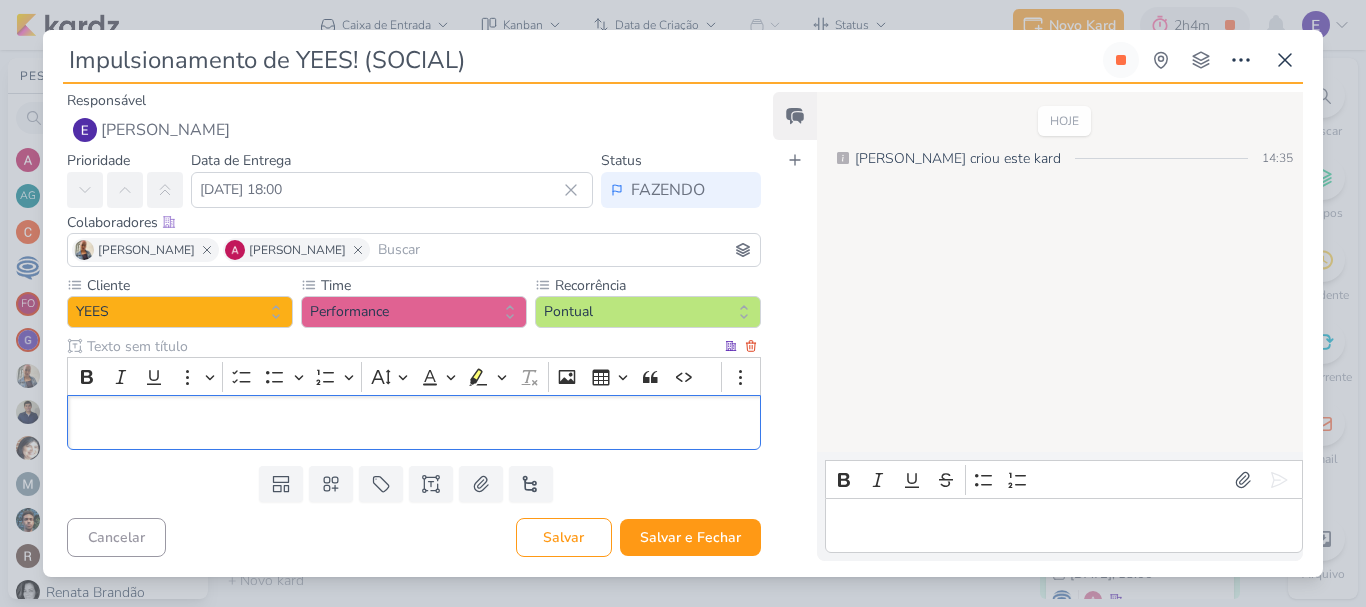 click at bounding box center (414, 423) 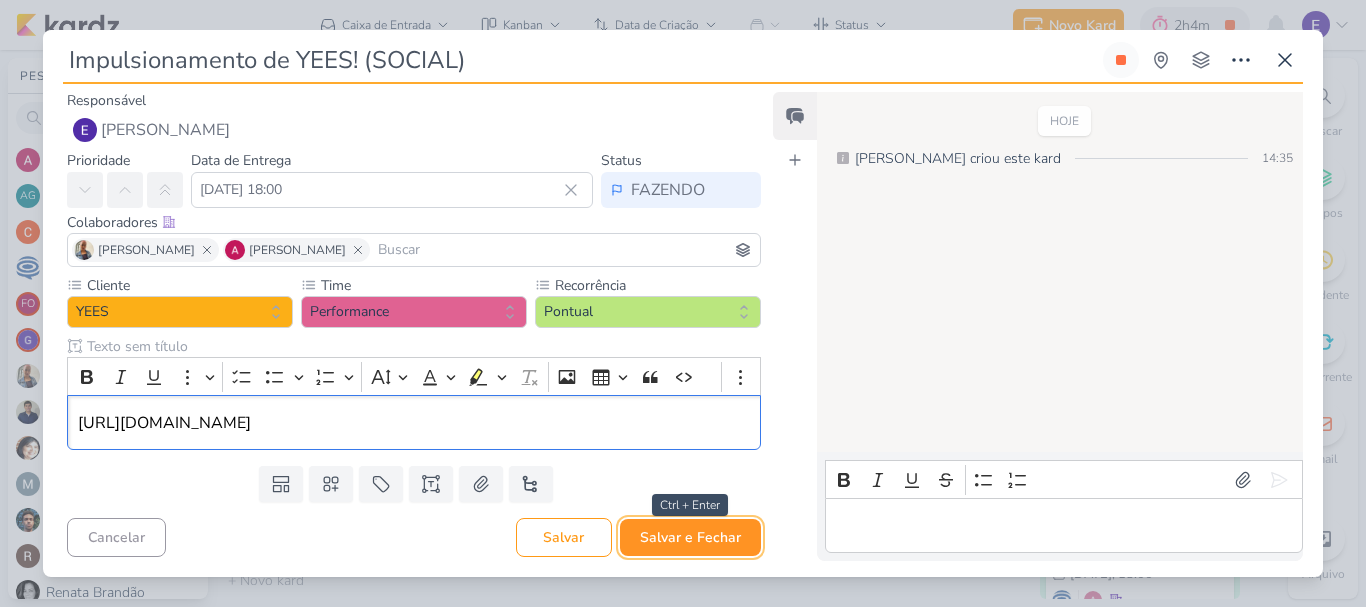 click on "Salvar e Fechar" at bounding box center (690, 537) 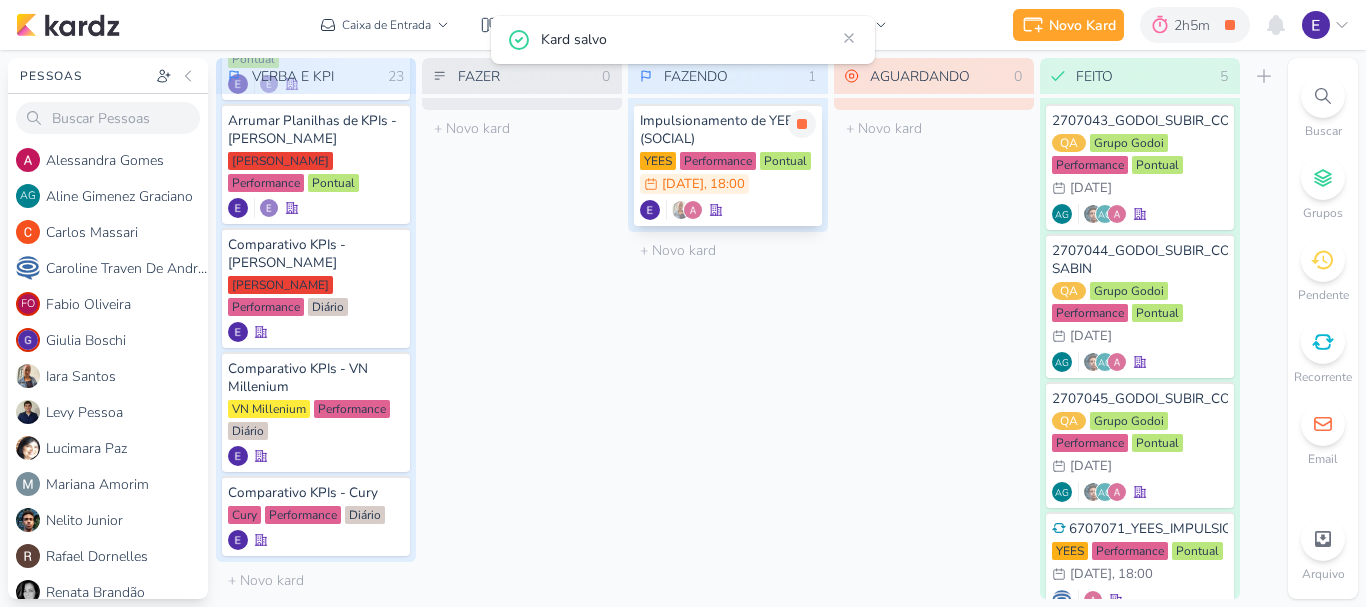 click at bounding box center [728, 210] 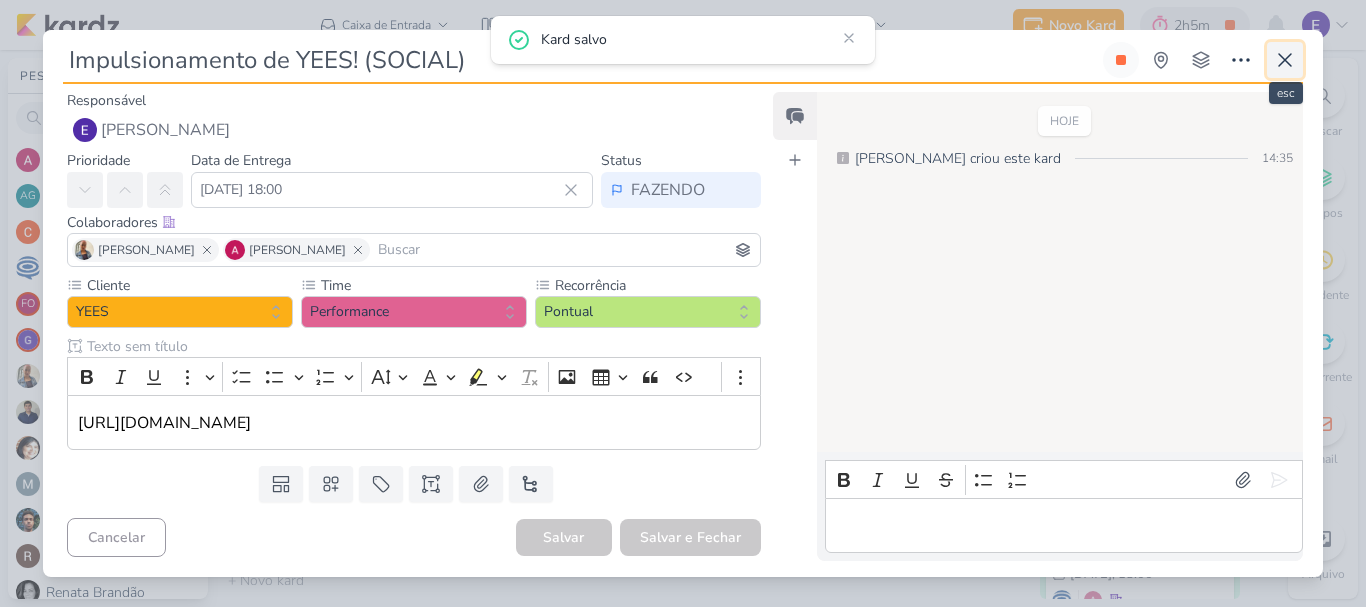 click 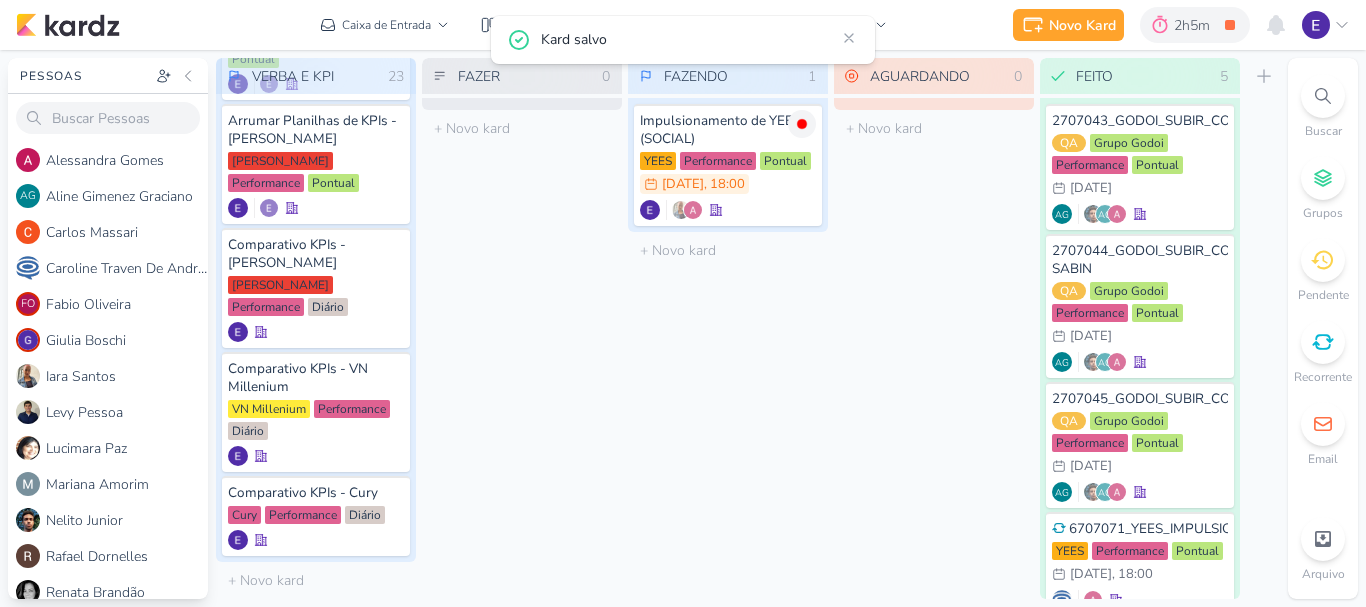 click on "AGUARDANDO
0
Mover Para Esquerda
Mover Para Direita
[GEOGRAPHIC_DATA]
O título do kard deve ter menos que 100 caracteres" at bounding box center (934, 328) 